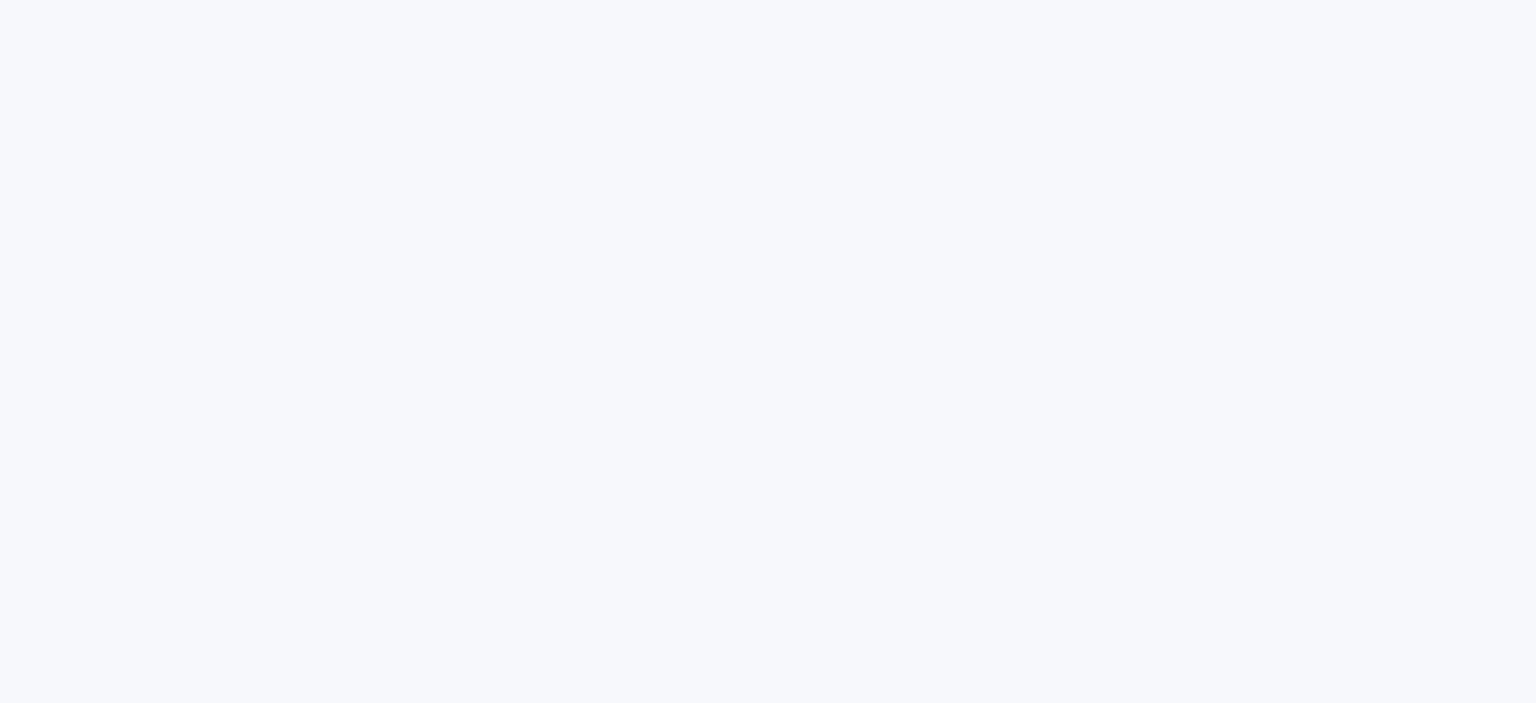 scroll, scrollTop: 0, scrollLeft: 0, axis: both 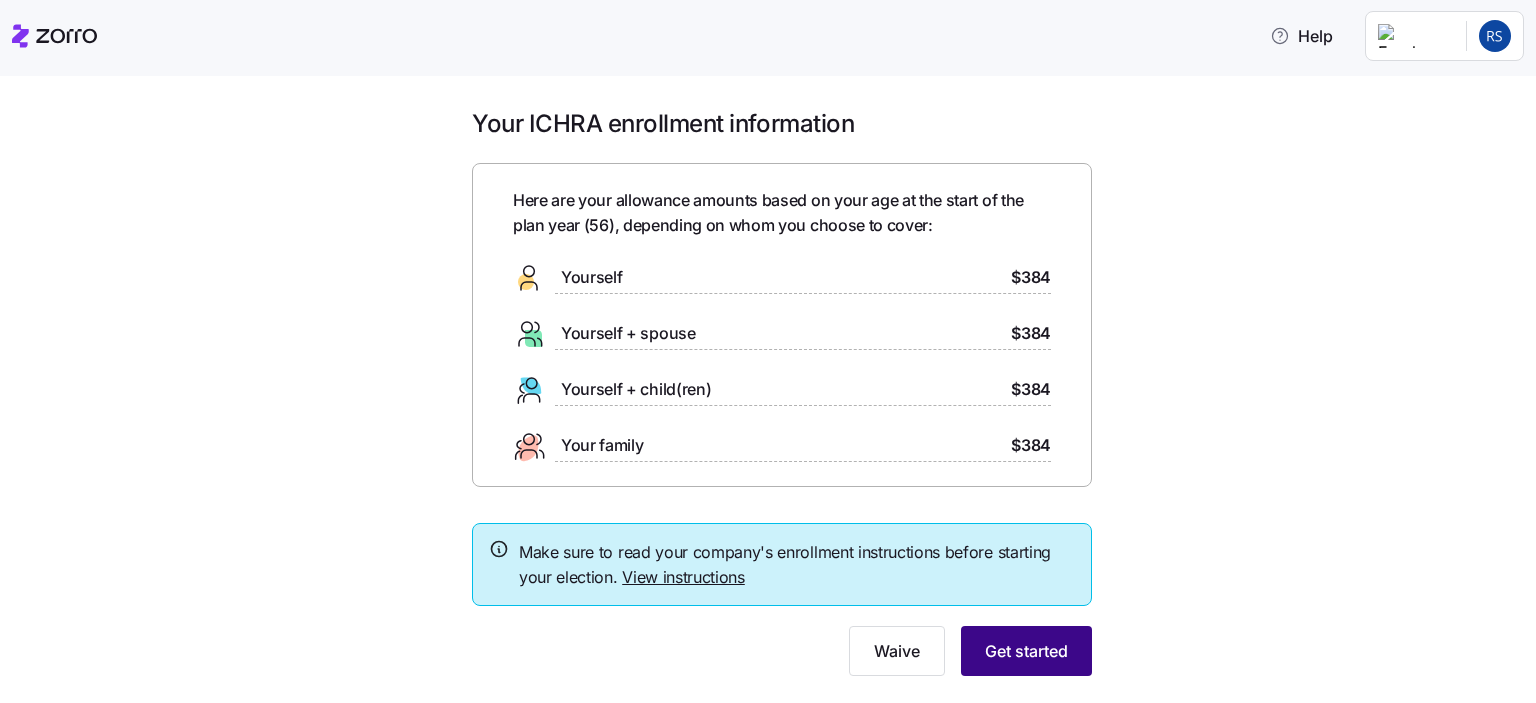 click on "Get started" at bounding box center (1026, 651) 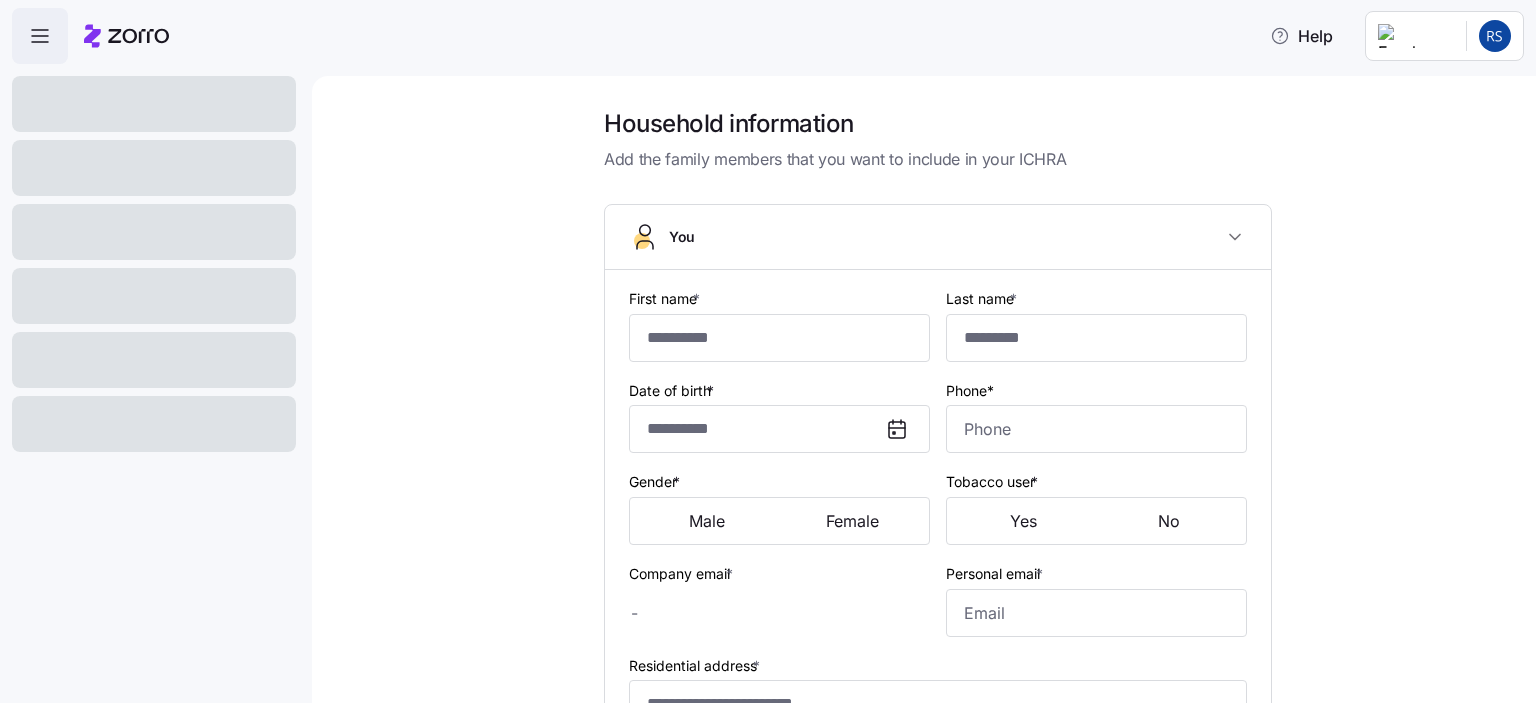 type on "******" 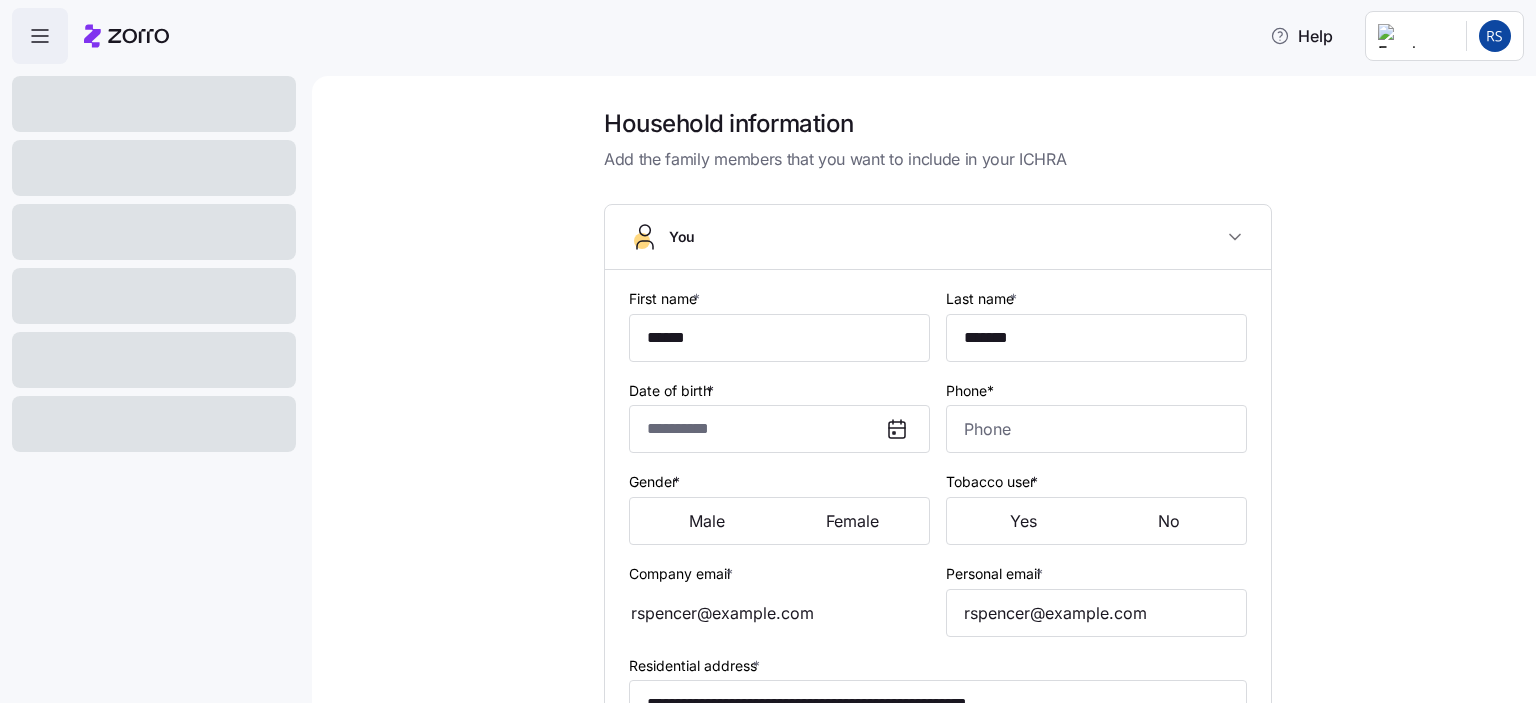 type on "**********" 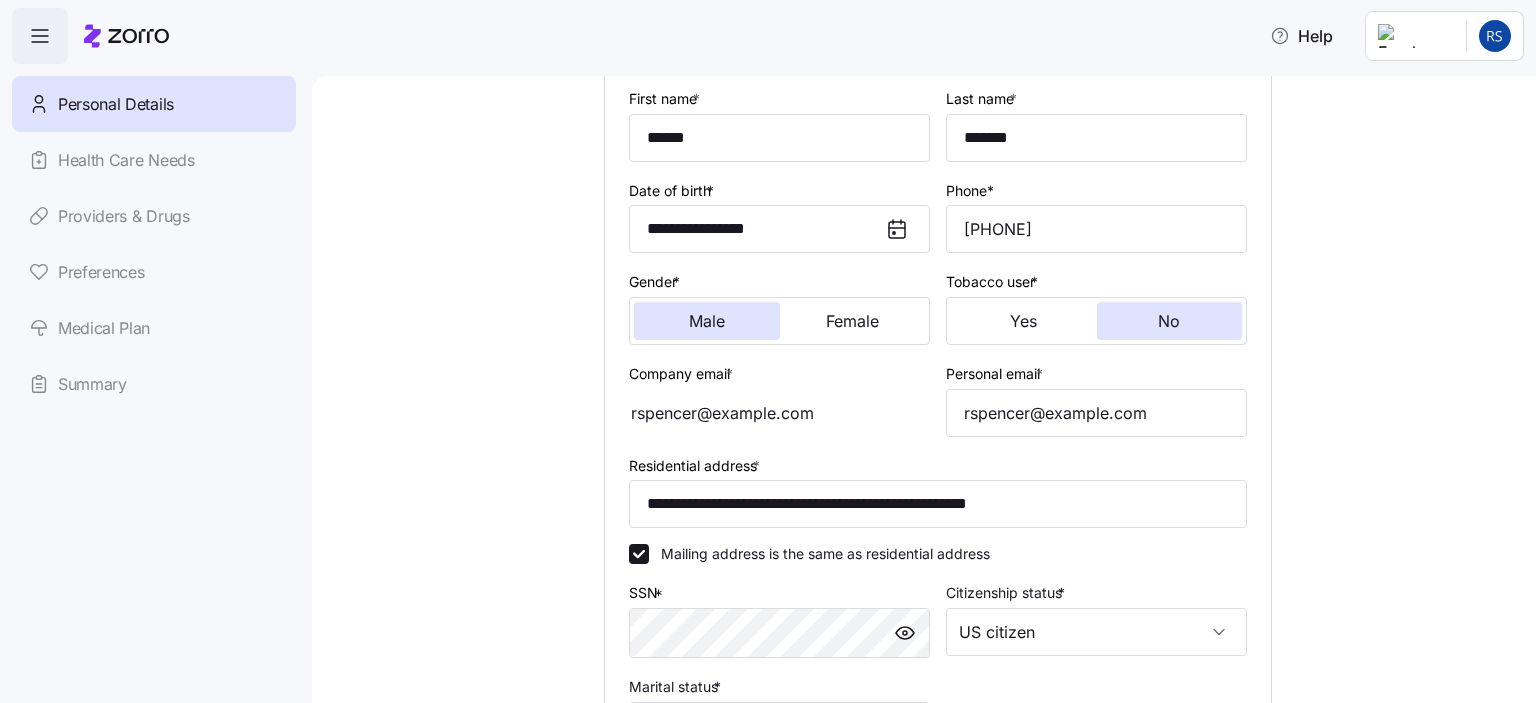 scroll, scrollTop: 300, scrollLeft: 0, axis: vertical 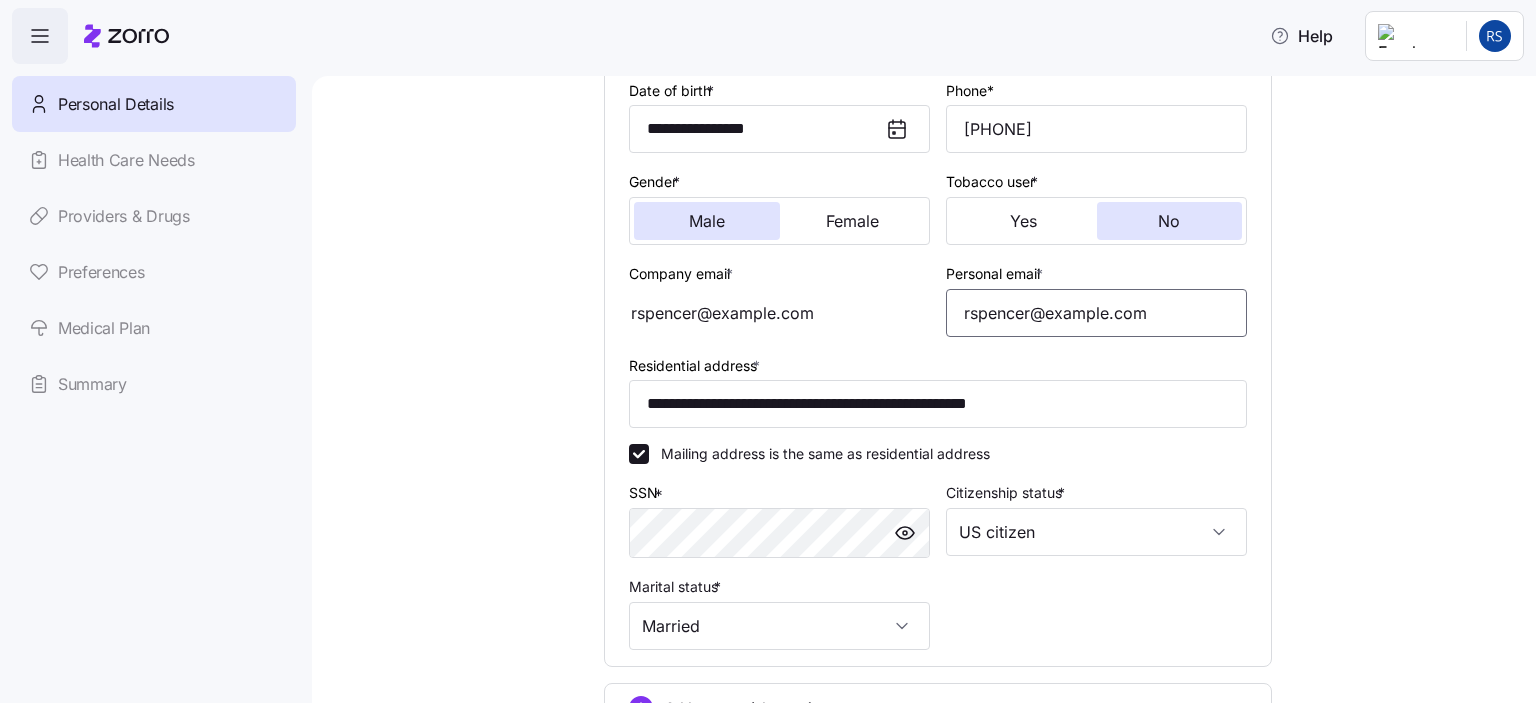 drag, startPoint x: 1186, startPoint y: 309, endPoint x: 958, endPoint y: 297, distance: 228.31557 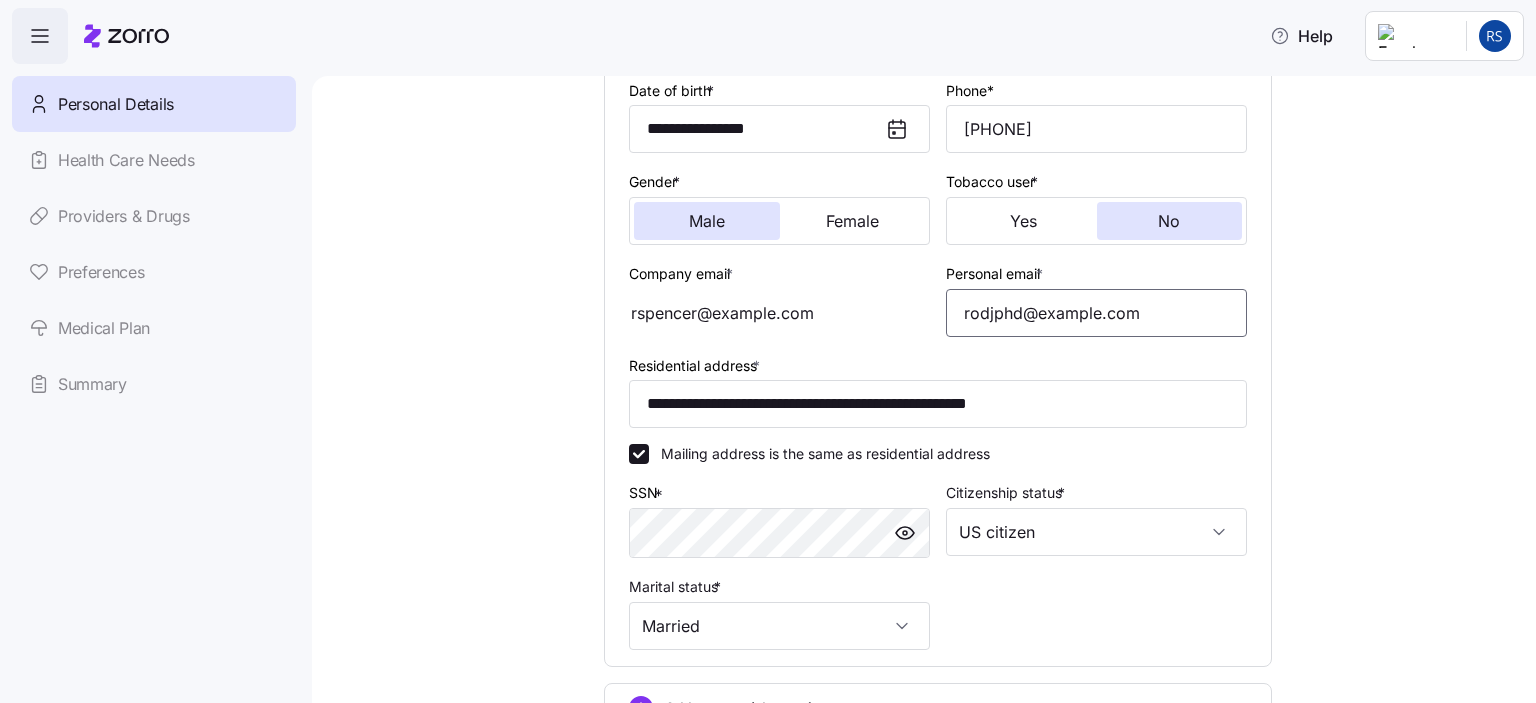 type on "rodjphd@example.com" 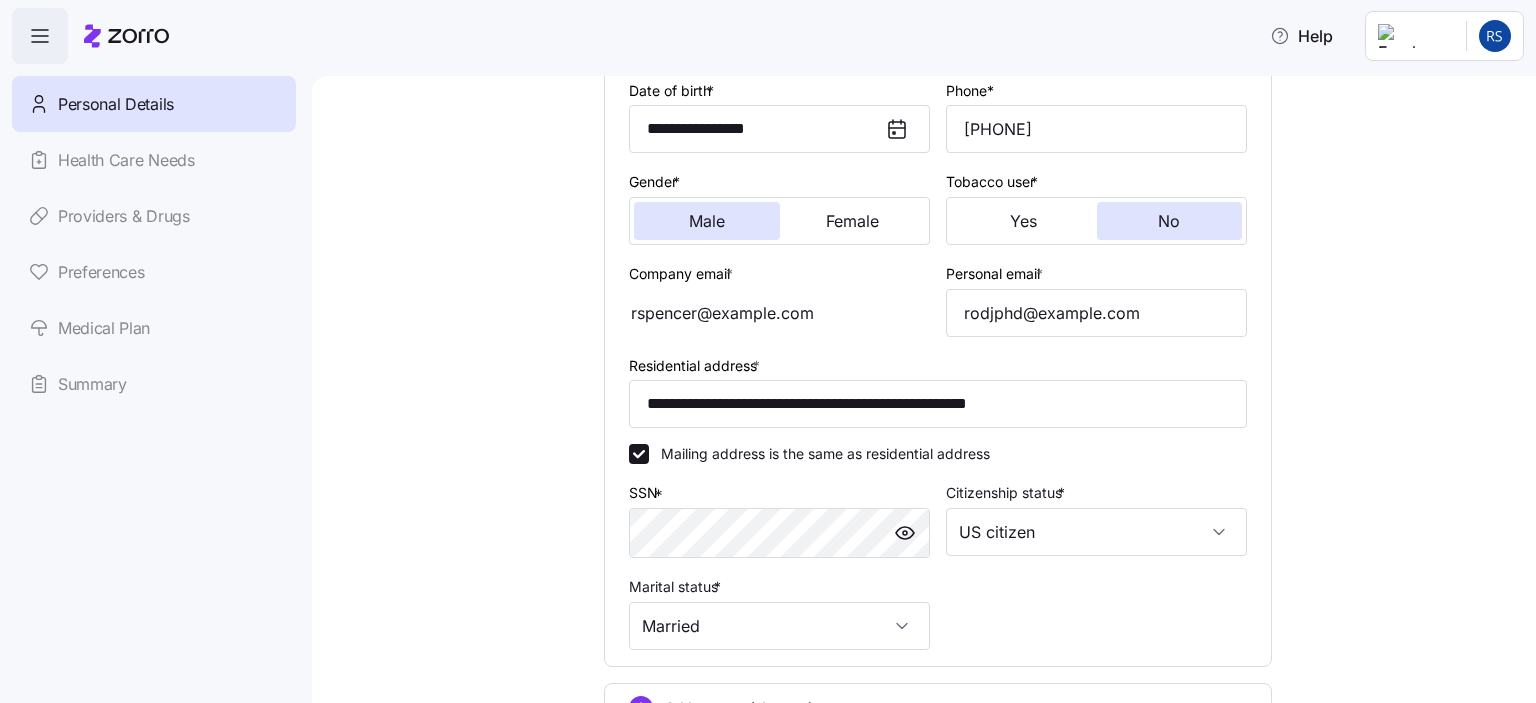 click on "**********" at bounding box center [938, 347] 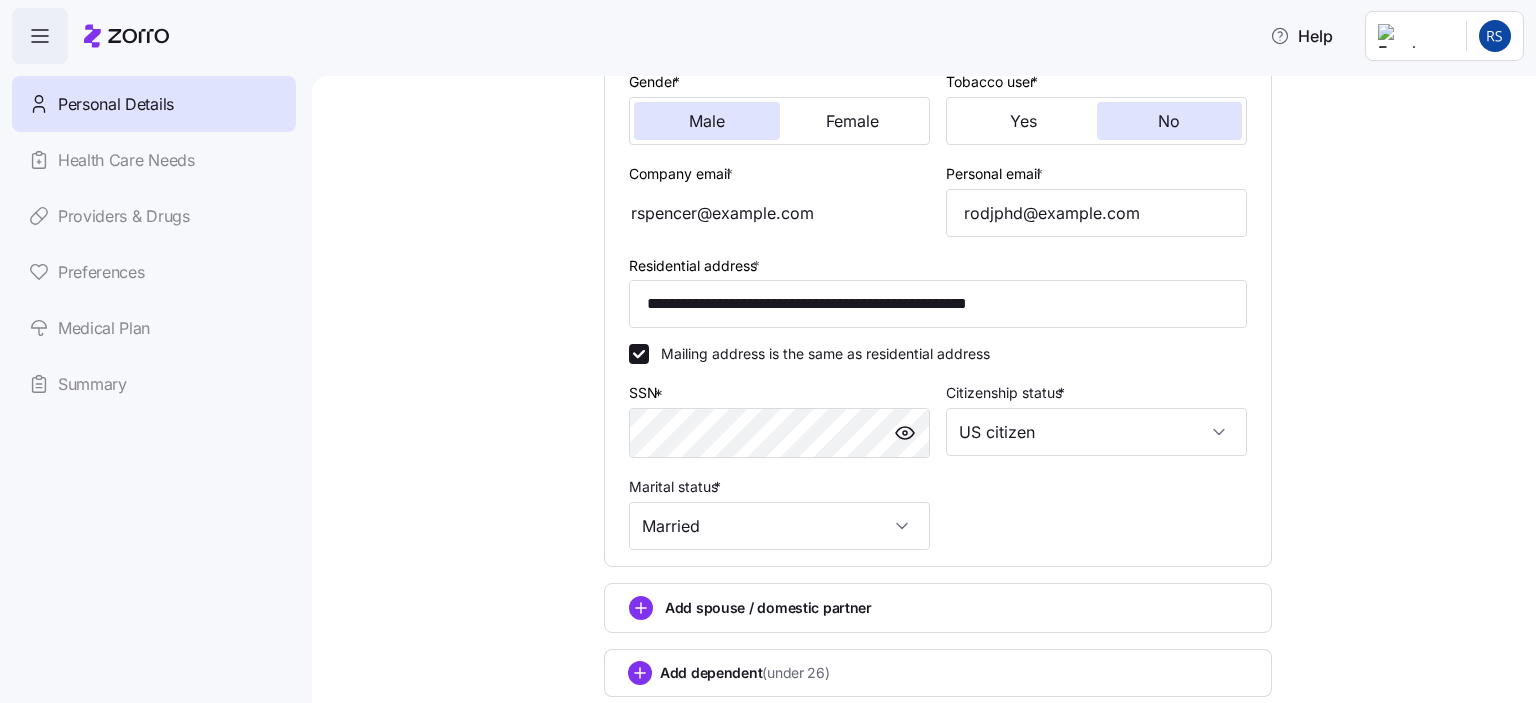 scroll, scrollTop: 528, scrollLeft: 0, axis: vertical 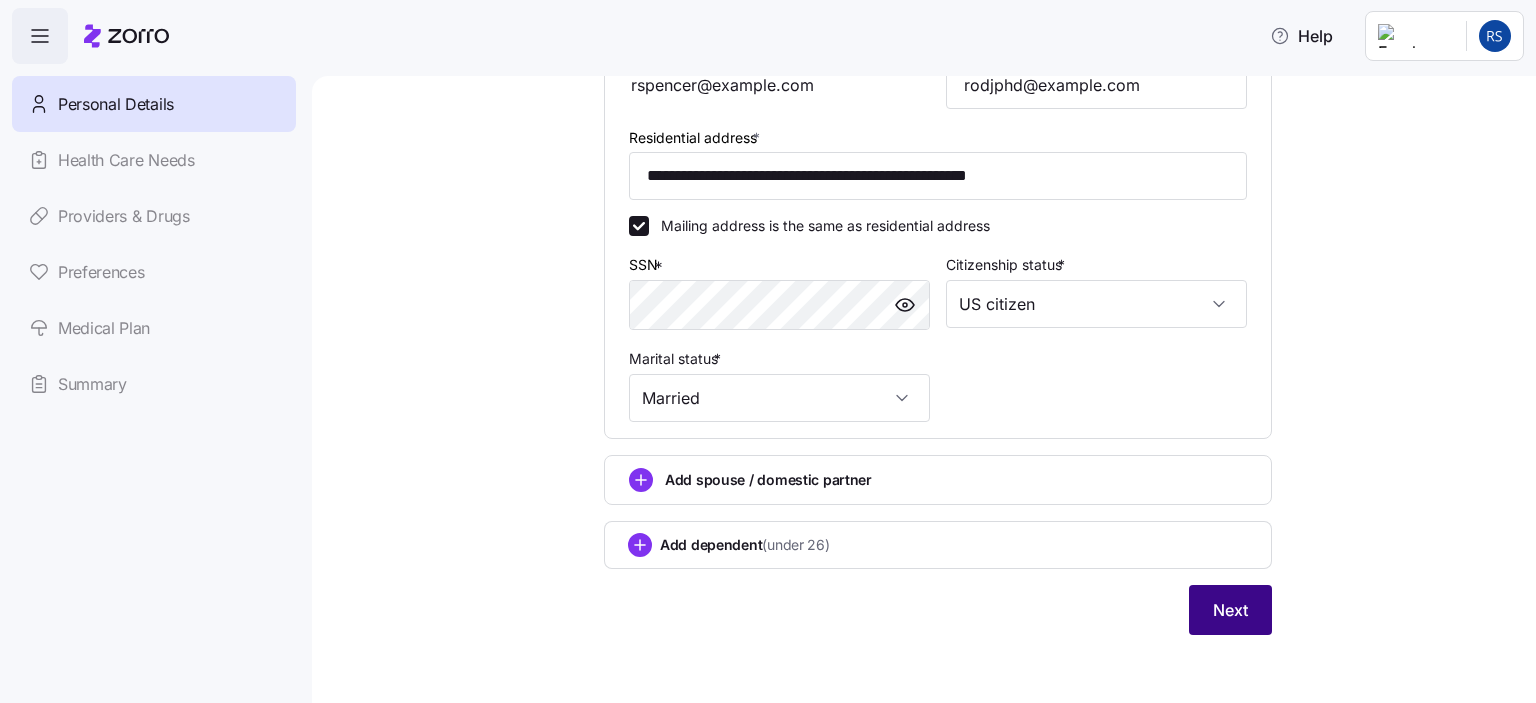 click on "Next" at bounding box center [1230, 610] 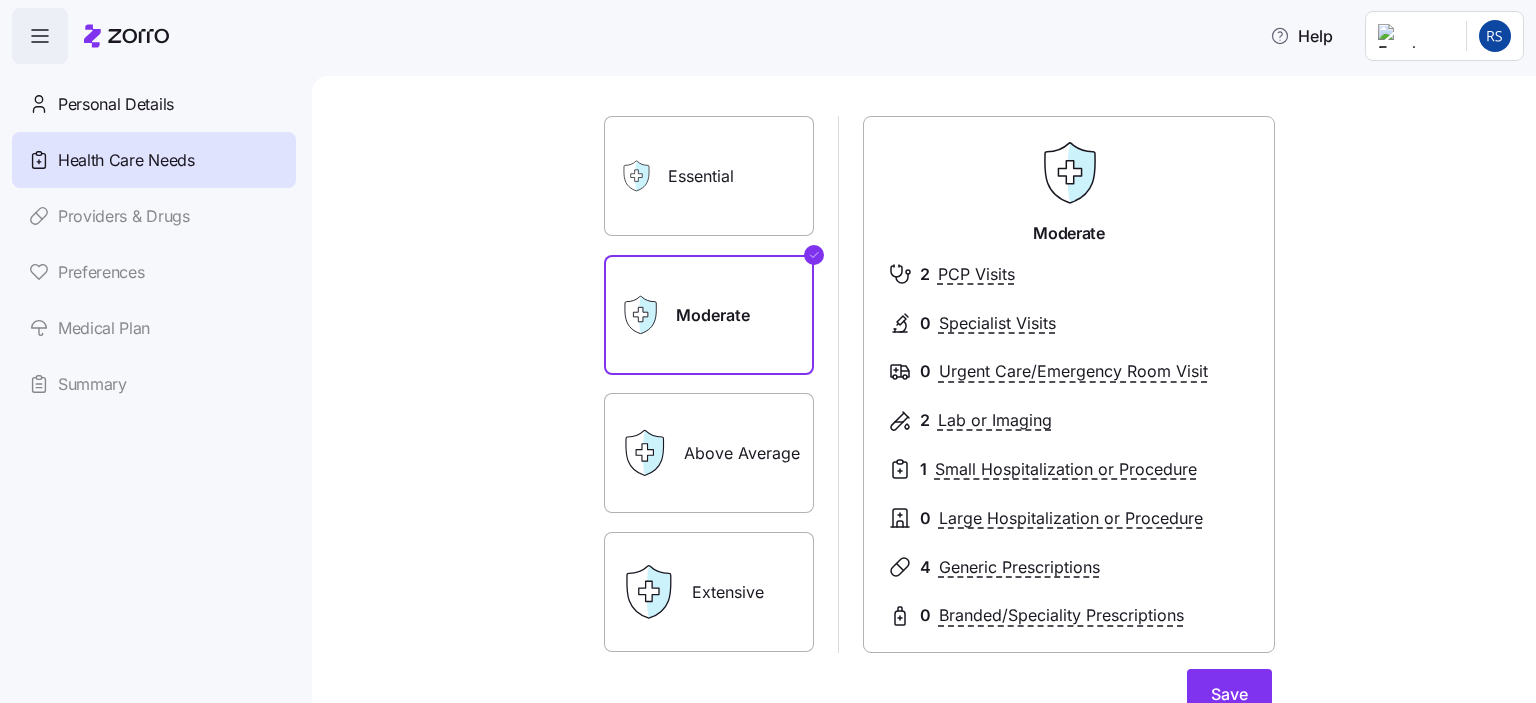 scroll, scrollTop: 200, scrollLeft: 0, axis: vertical 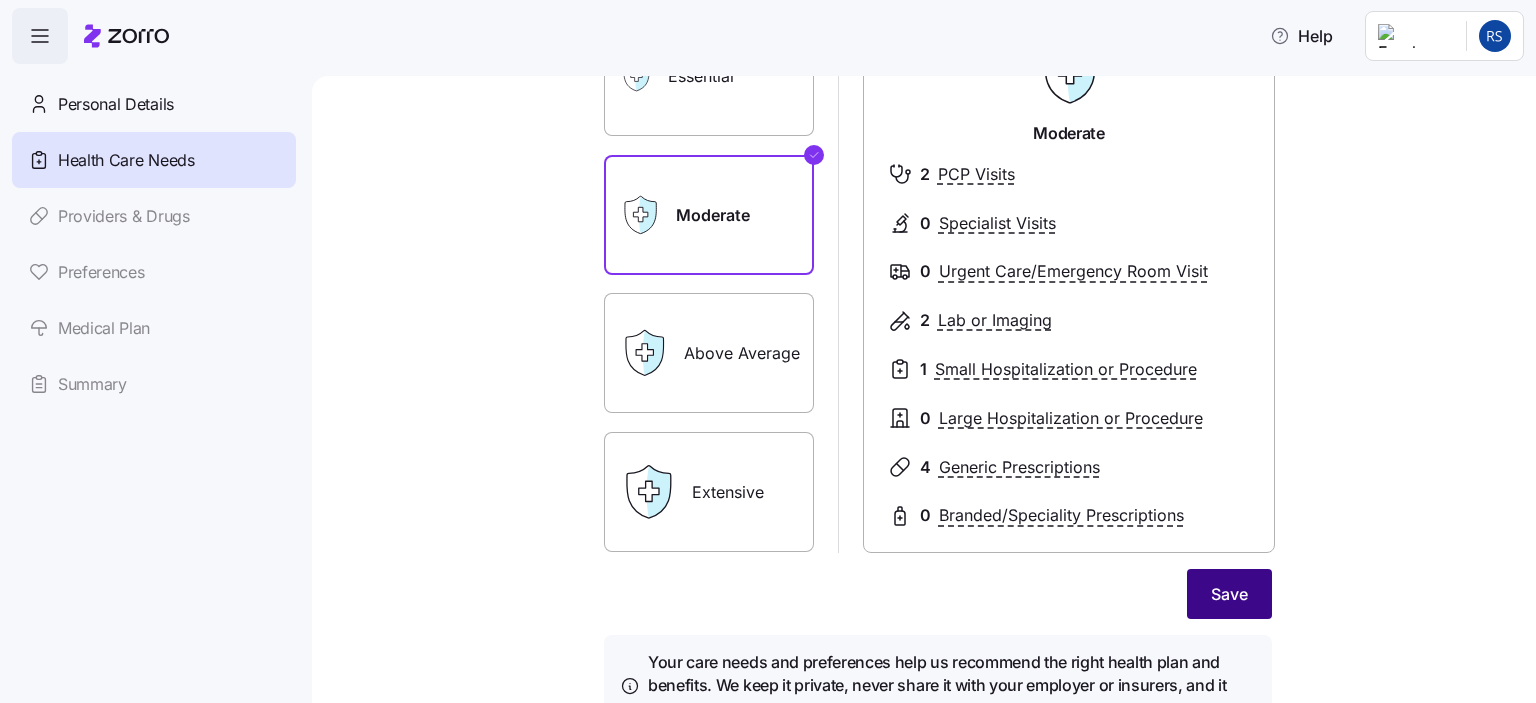 click on "Save" at bounding box center [1229, 594] 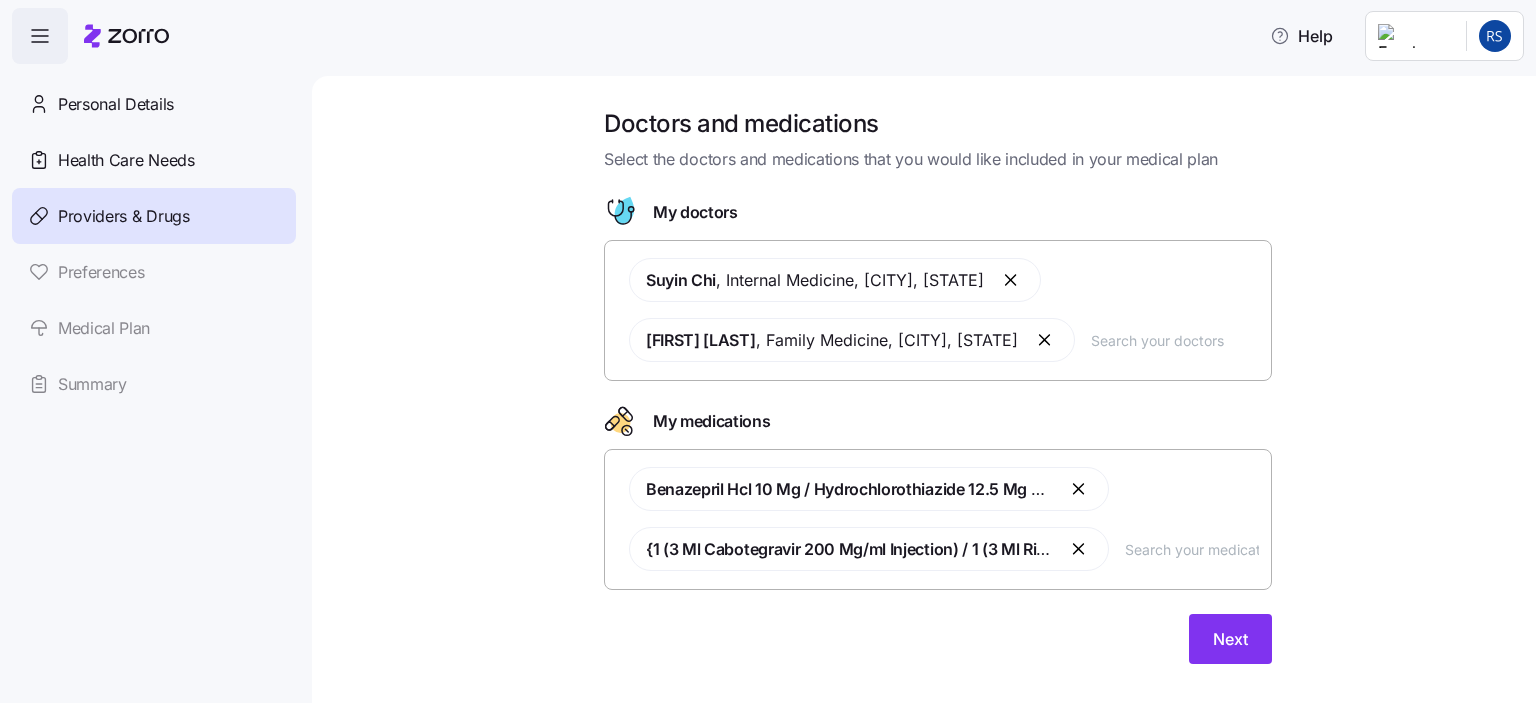 click at bounding box center [1192, 549] 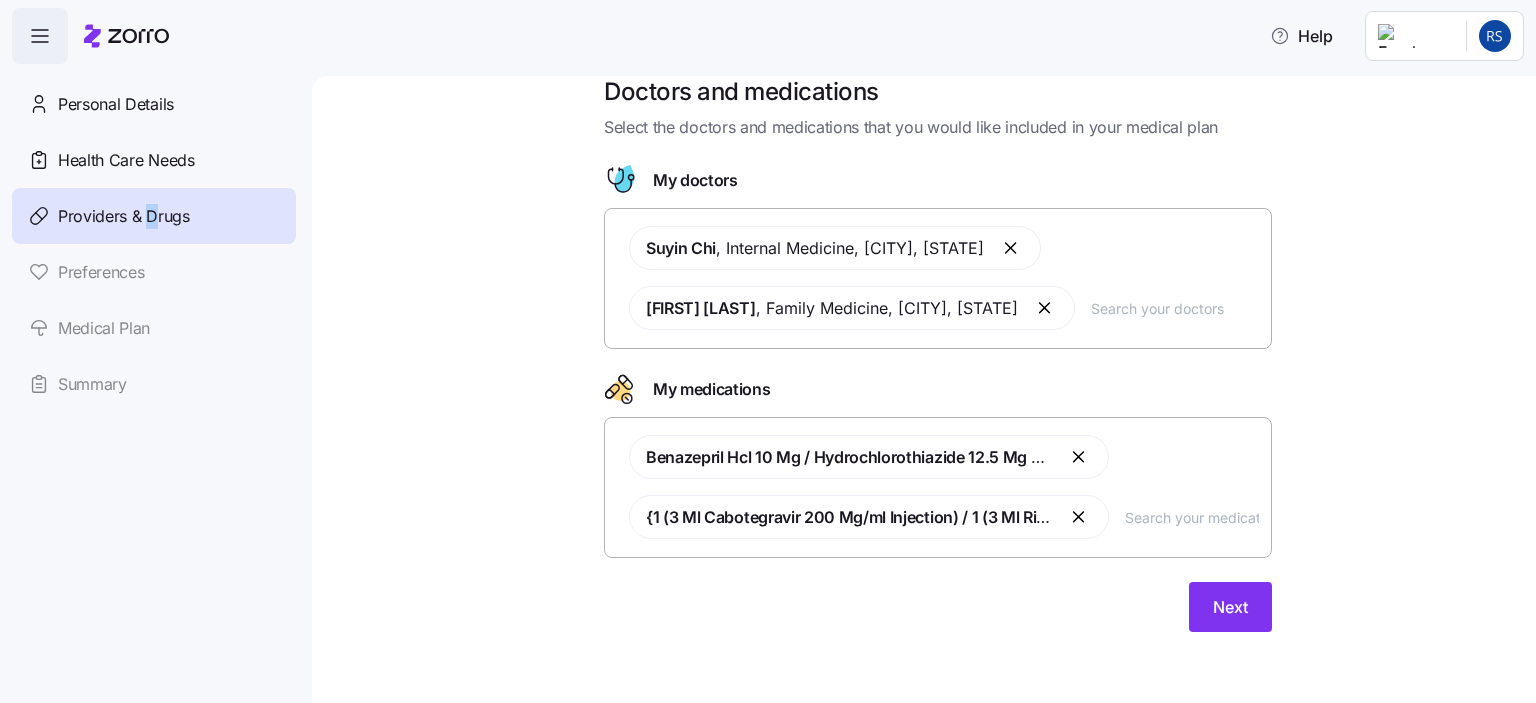 click on "Providers & Drugs" at bounding box center (154, 216) 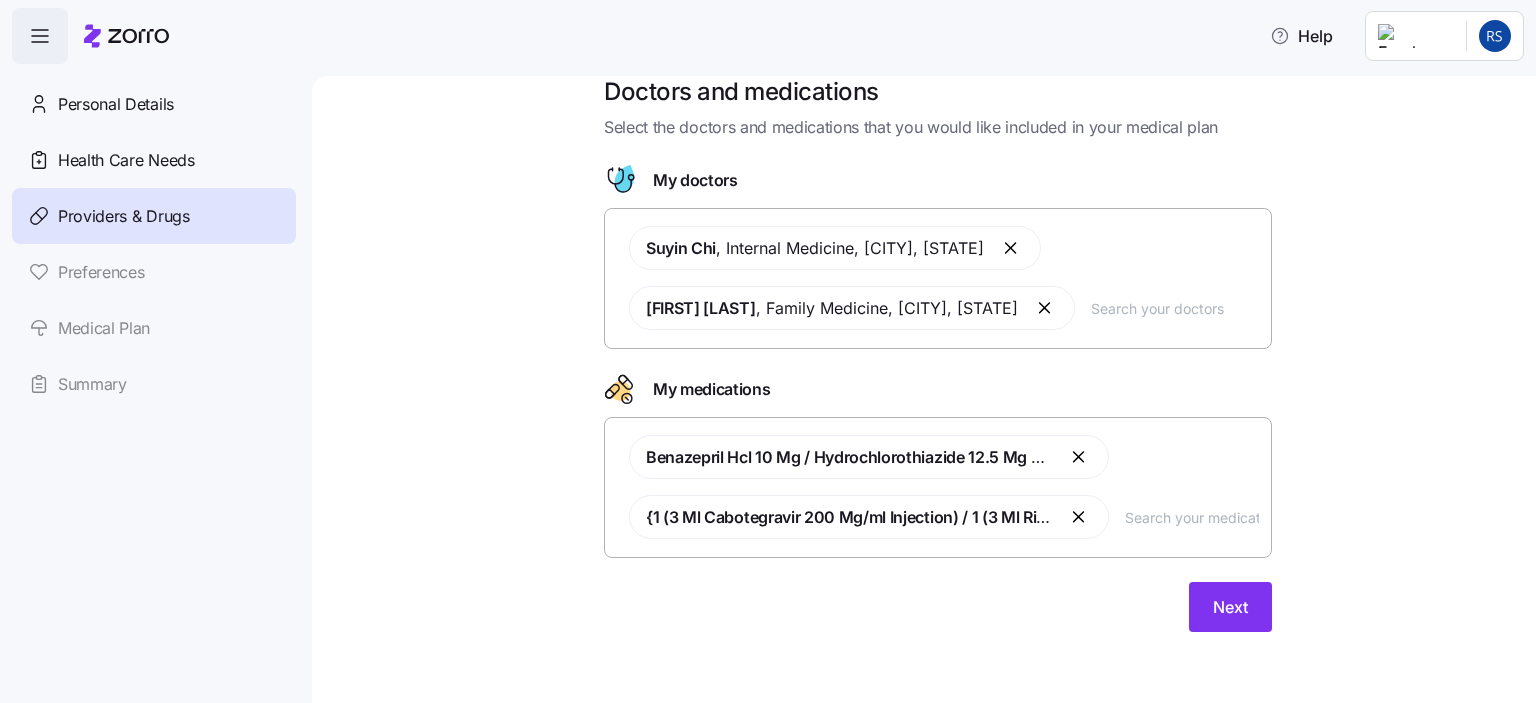 click on "My medications" at bounding box center [712, 389] 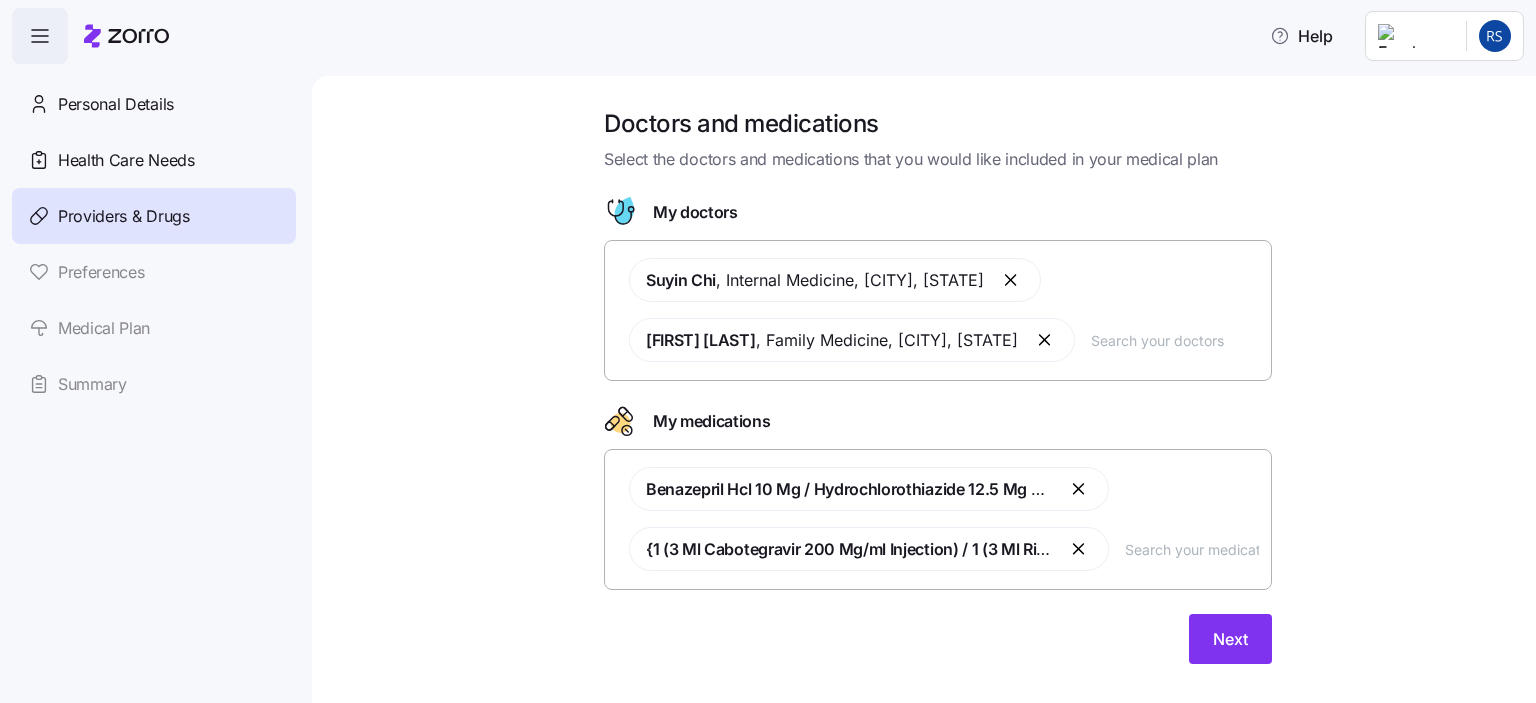 scroll, scrollTop: 32, scrollLeft: 0, axis: vertical 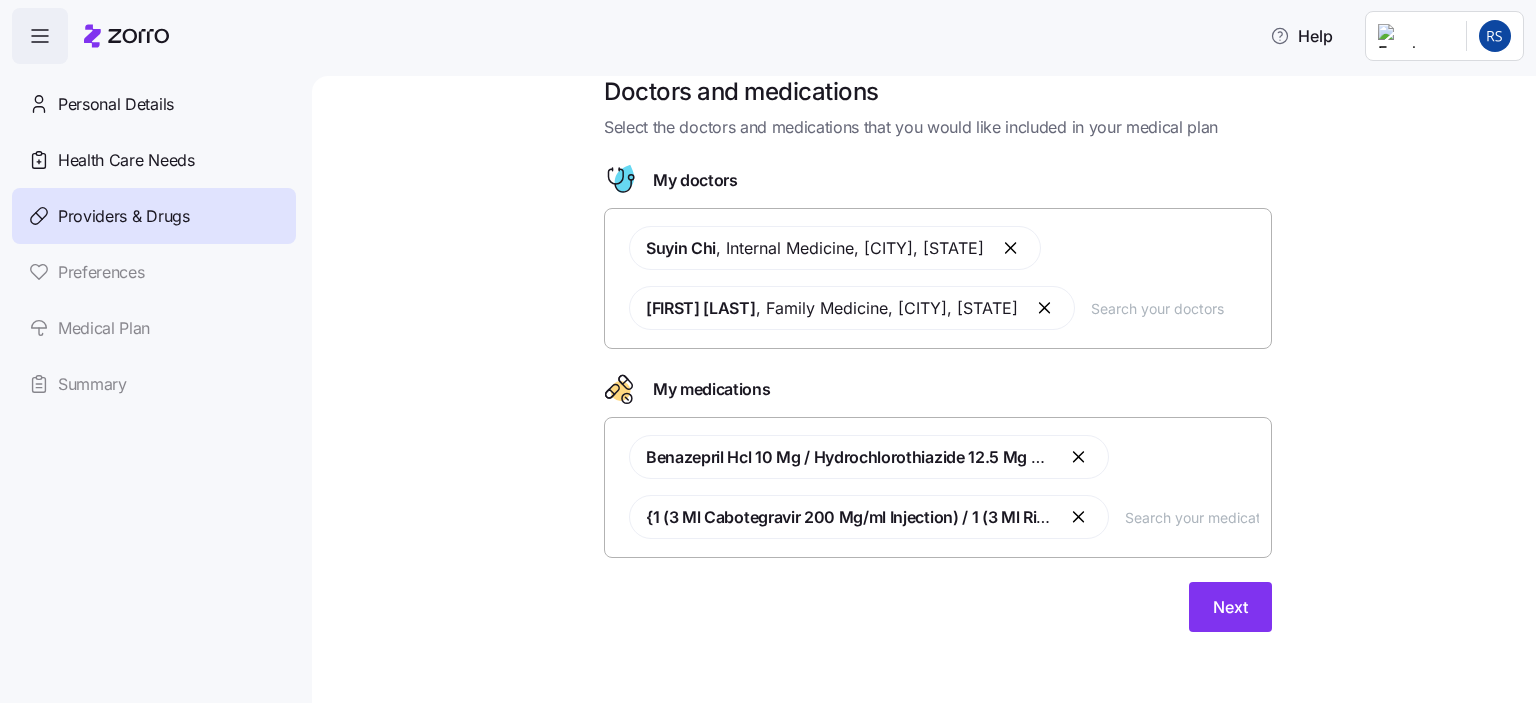 click on "Next" at bounding box center [938, 607] 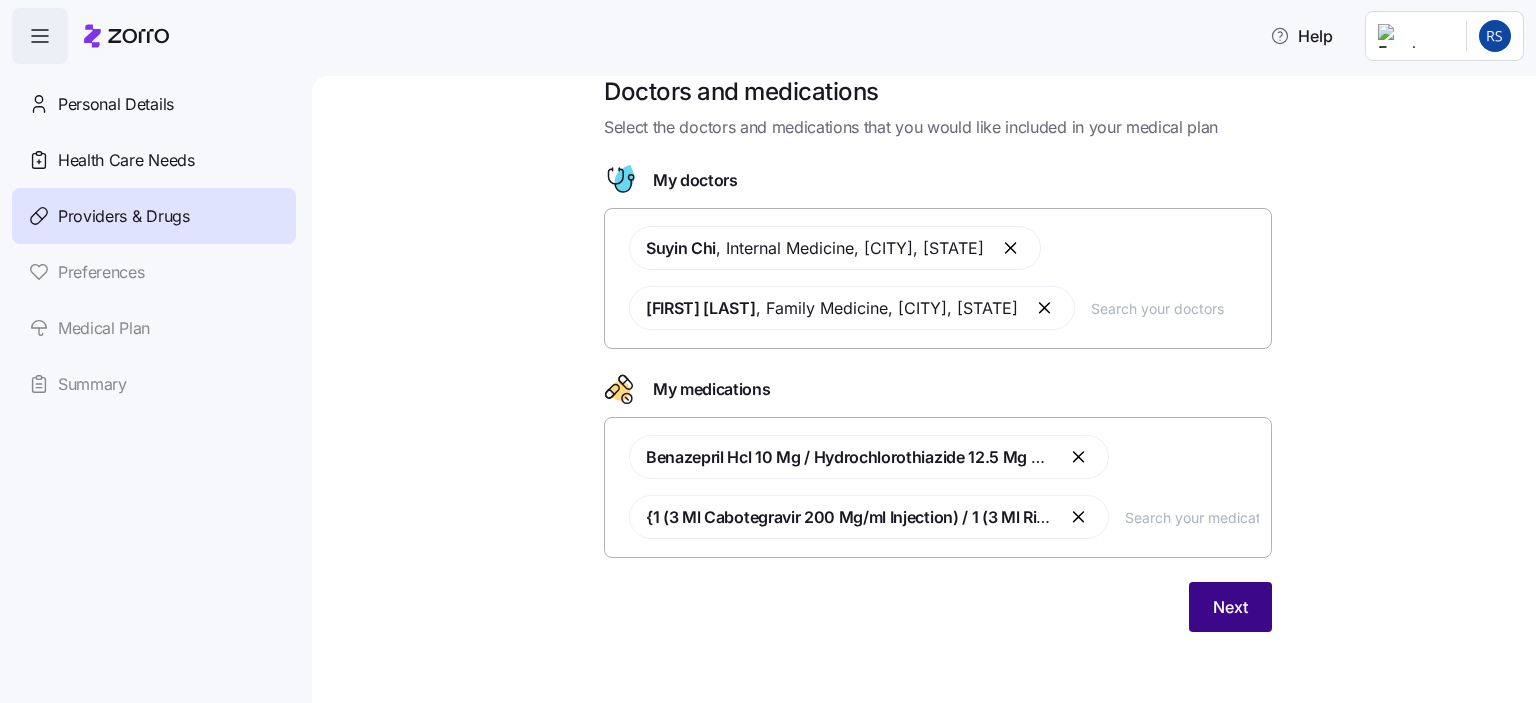 click on "Next" at bounding box center [1230, 607] 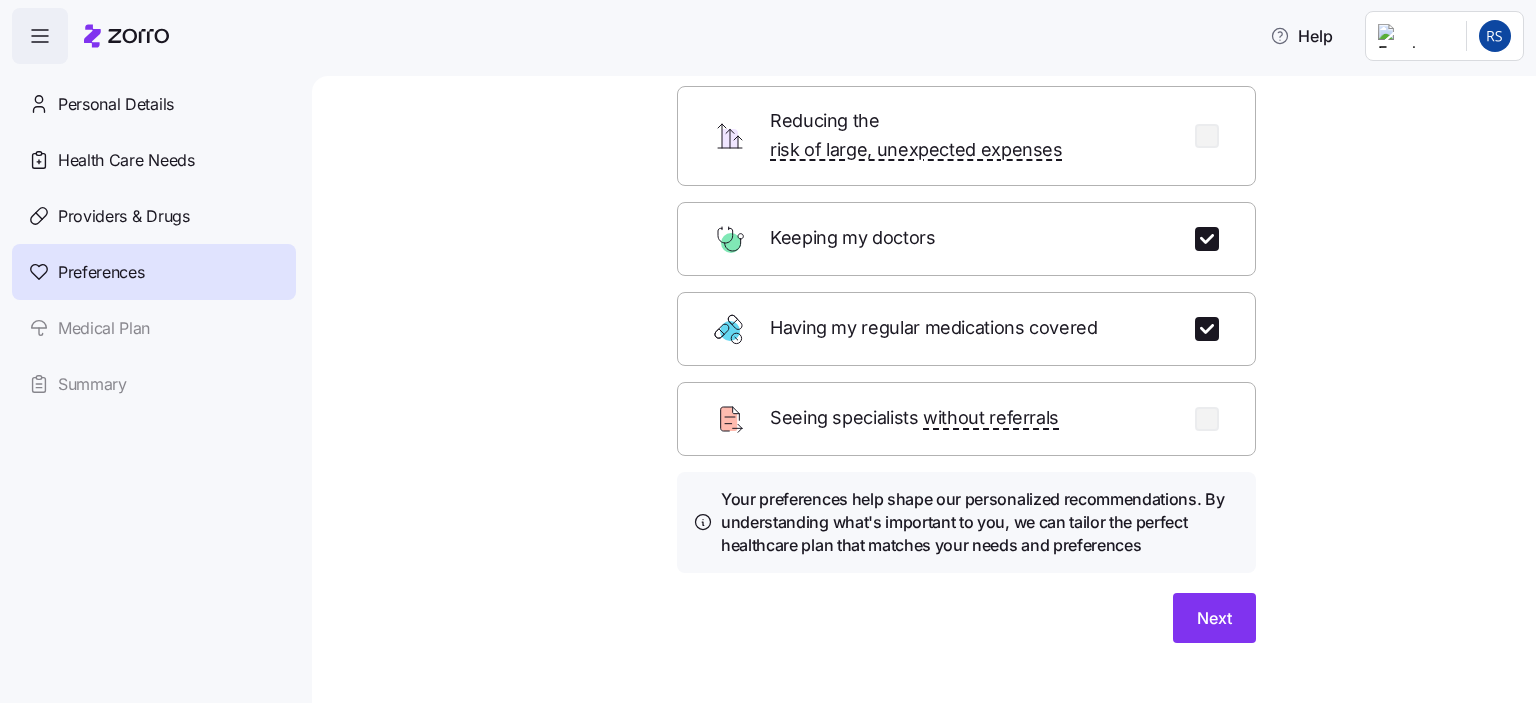 scroll, scrollTop: 208, scrollLeft: 0, axis: vertical 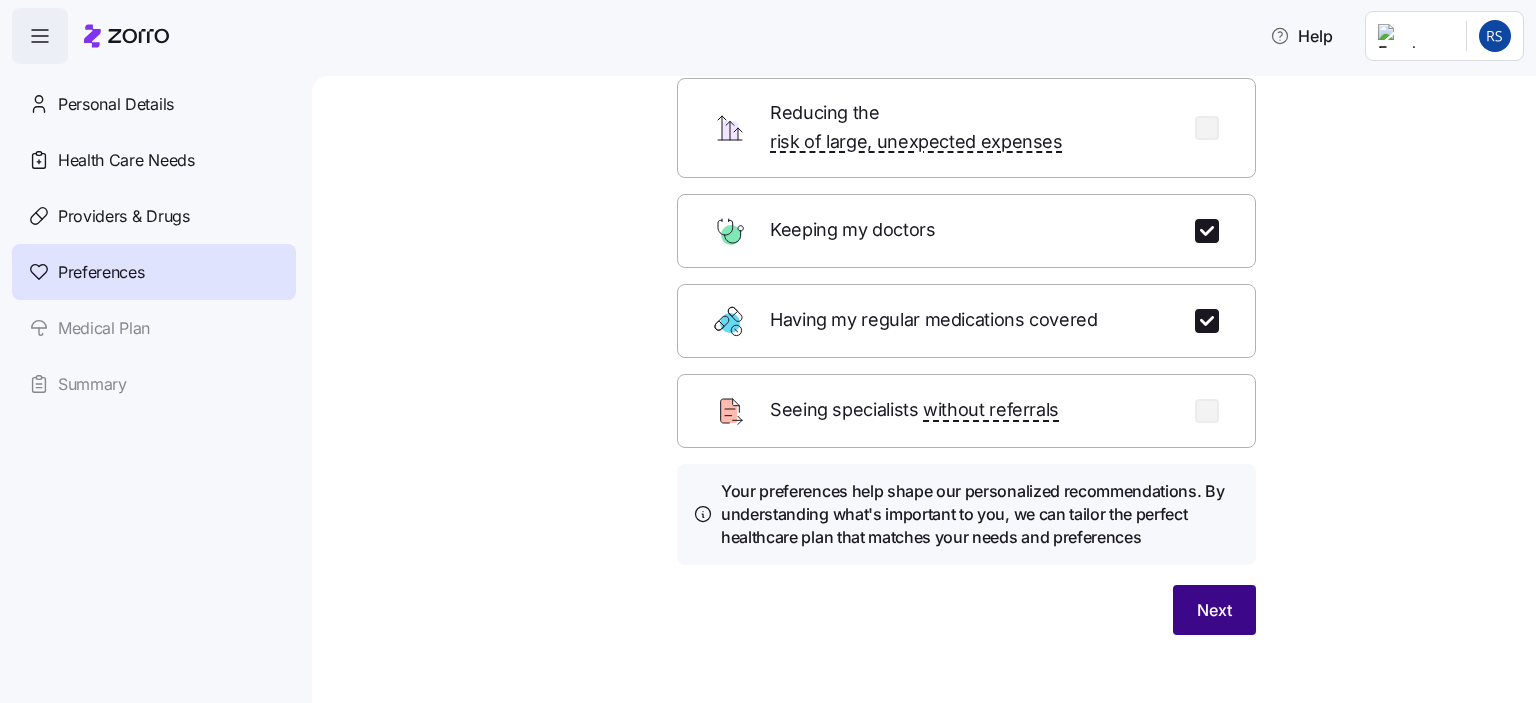 click on "Next" at bounding box center [1214, 610] 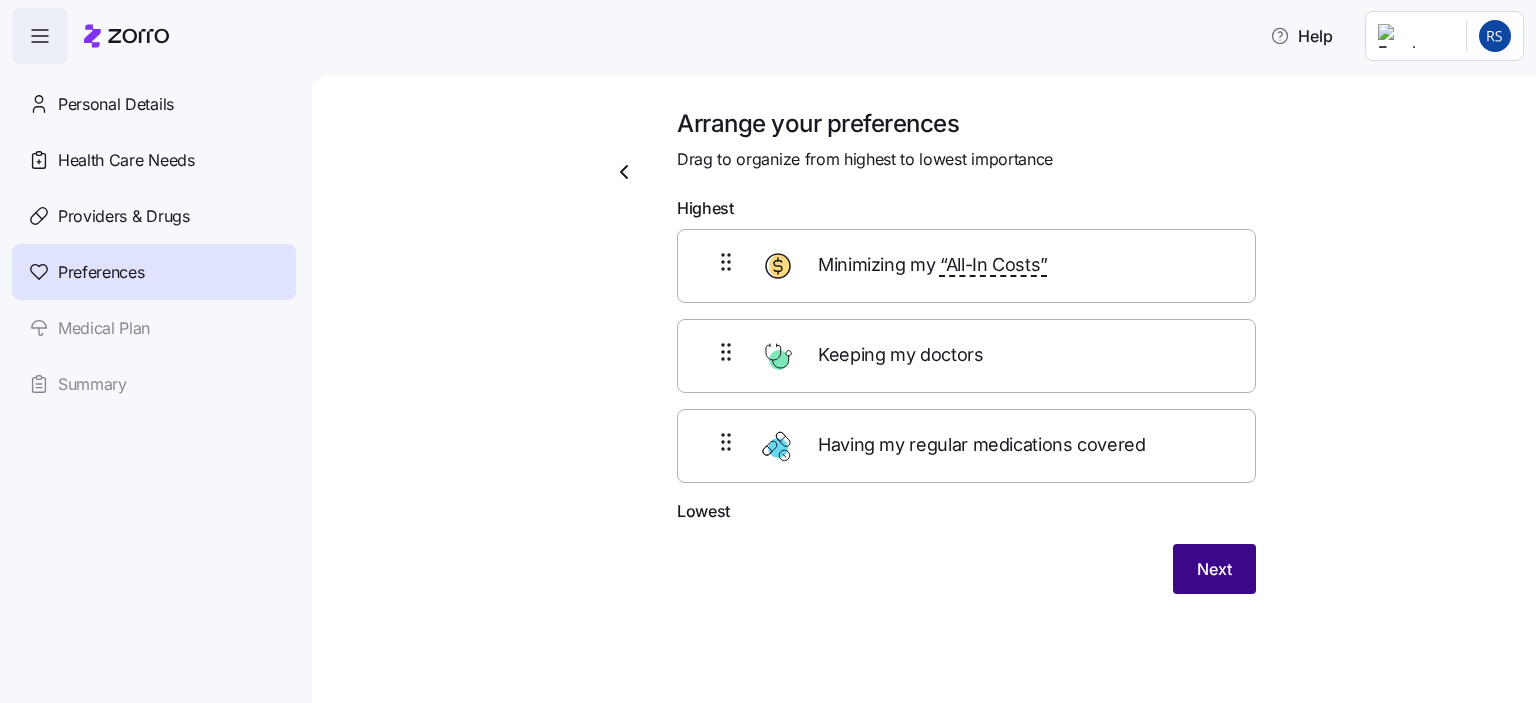 click on "Next" at bounding box center (1214, 569) 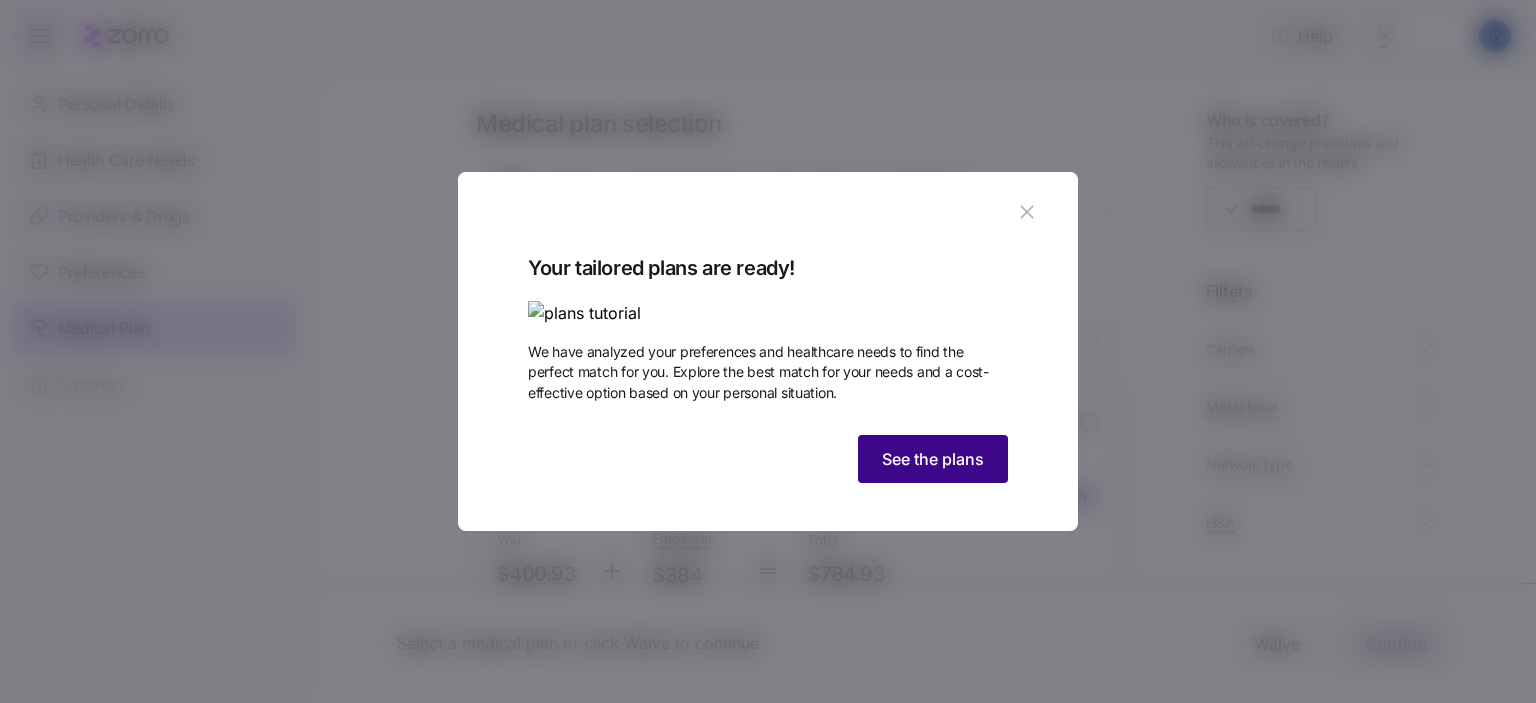 click on "See the plans" at bounding box center (933, 459) 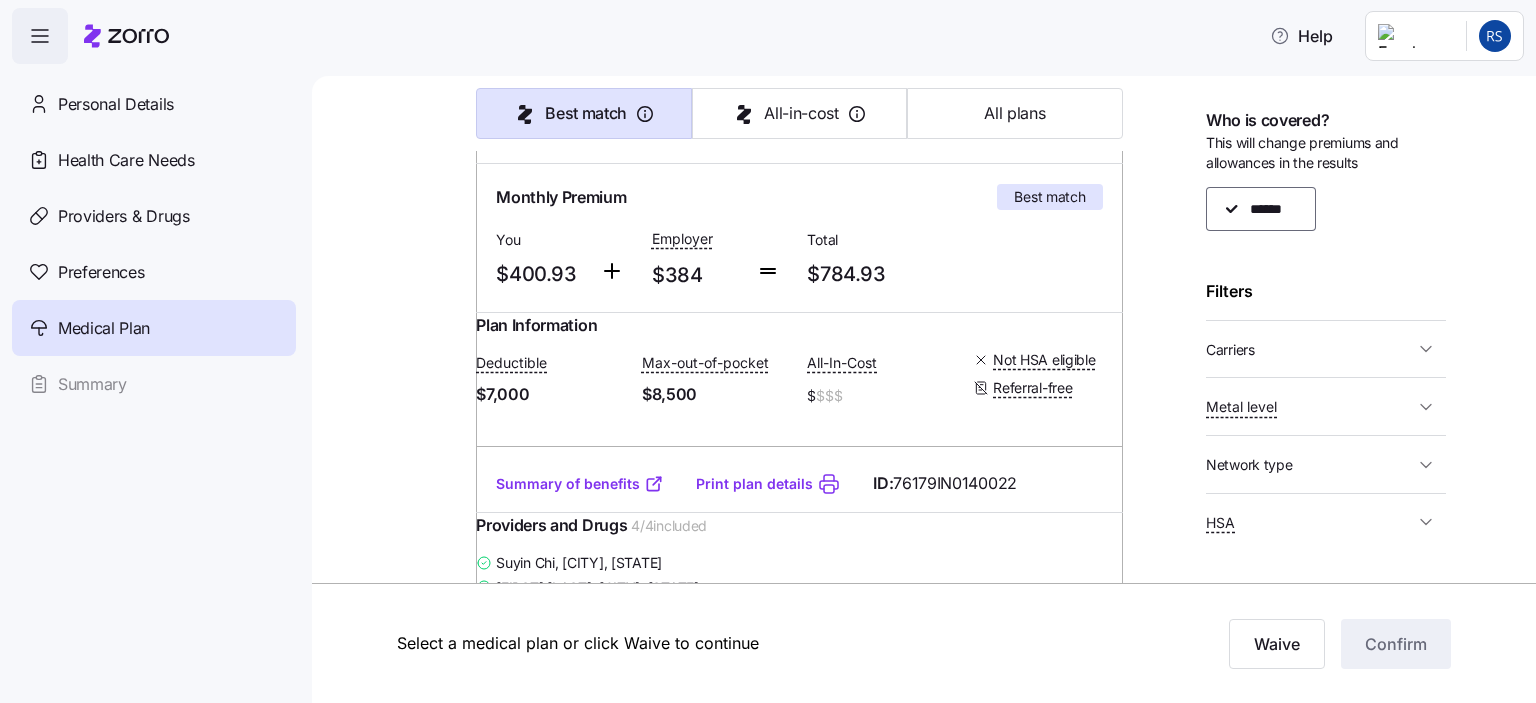 scroll, scrollTop: 0, scrollLeft: 0, axis: both 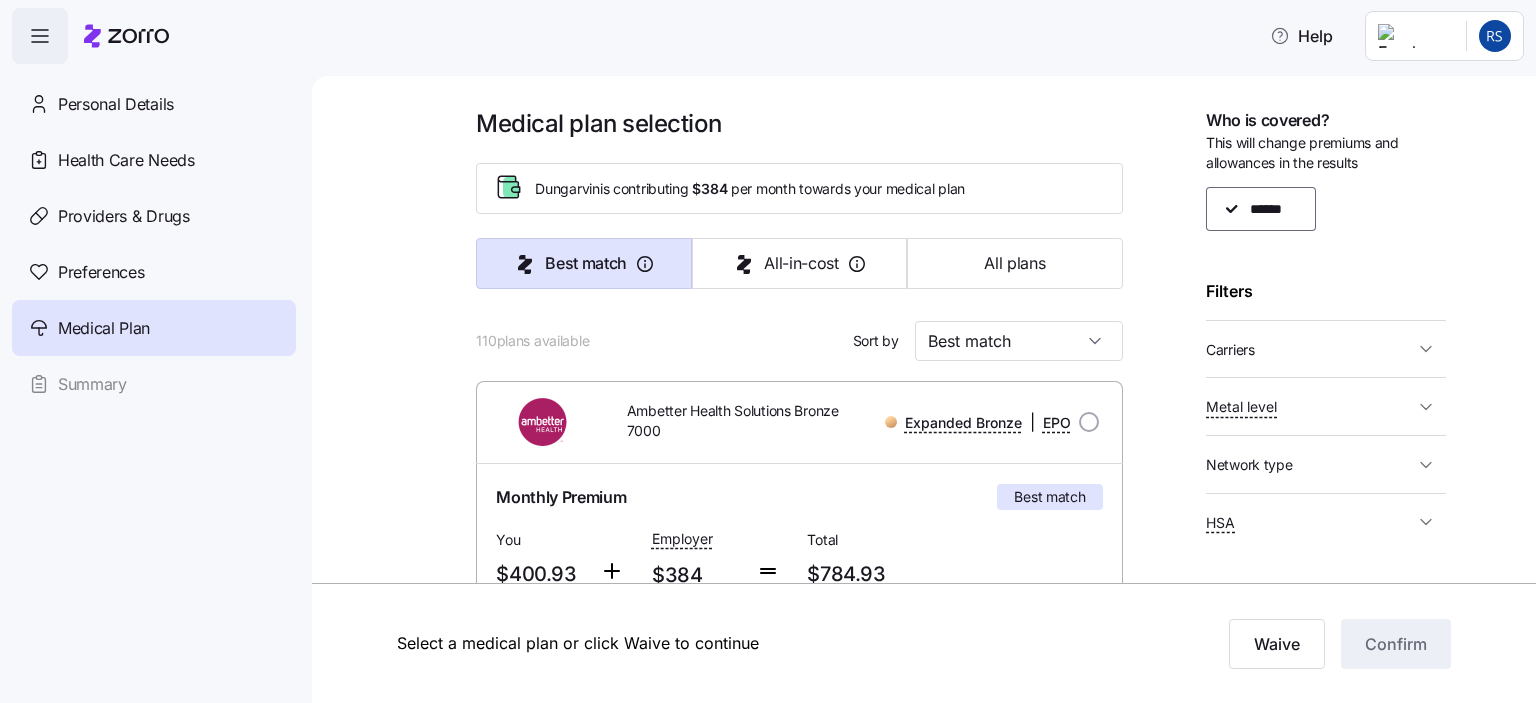 click 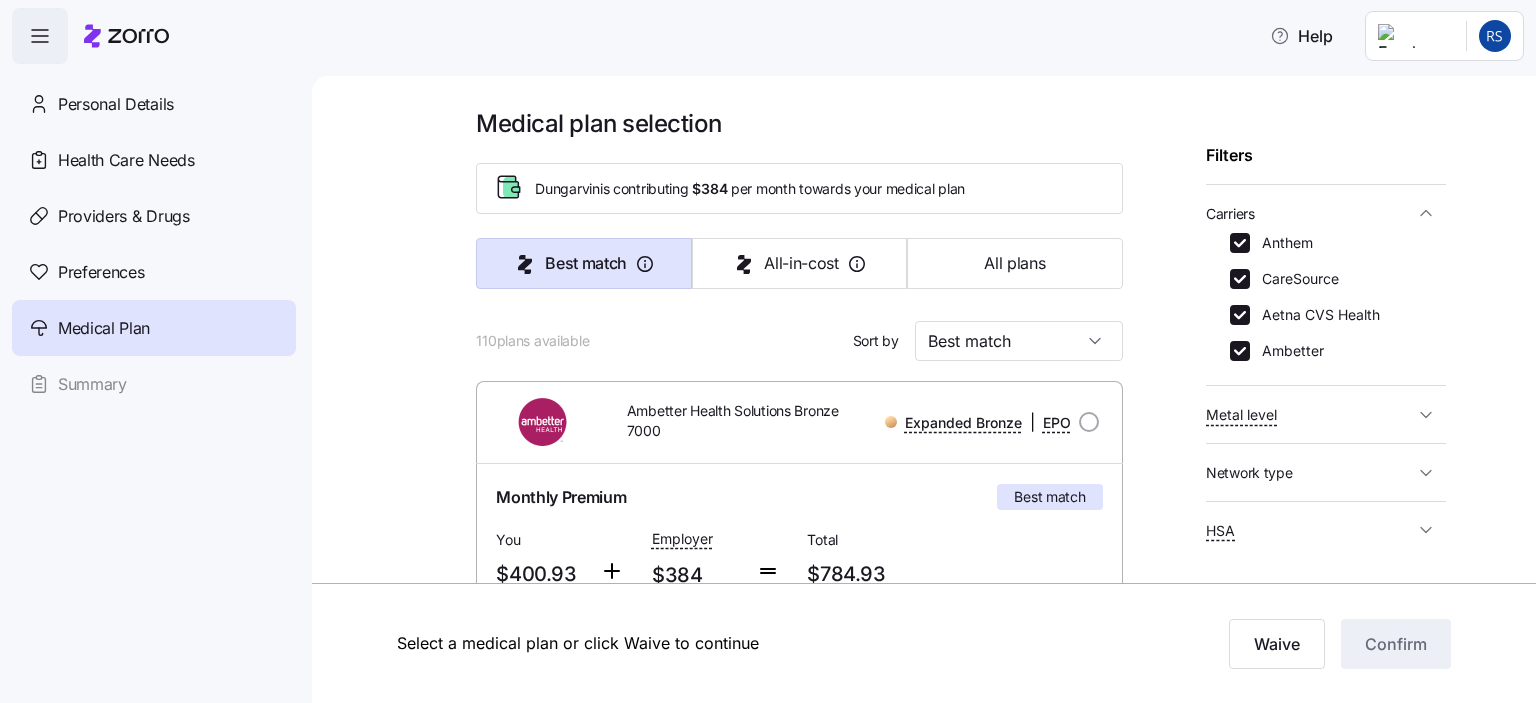 scroll, scrollTop: 142, scrollLeft: 0, axis: vertical 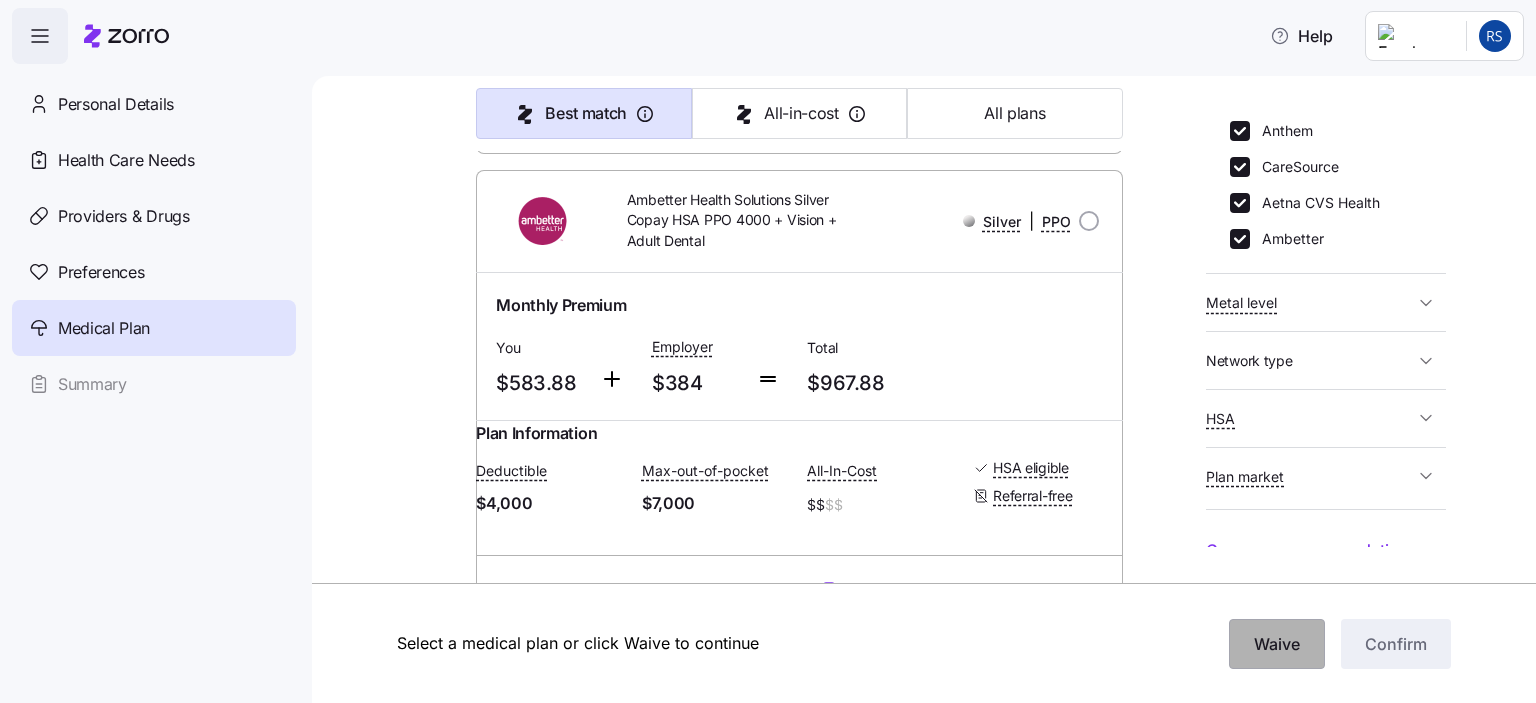 click on "Waive" at bounding box center [1277, 644] 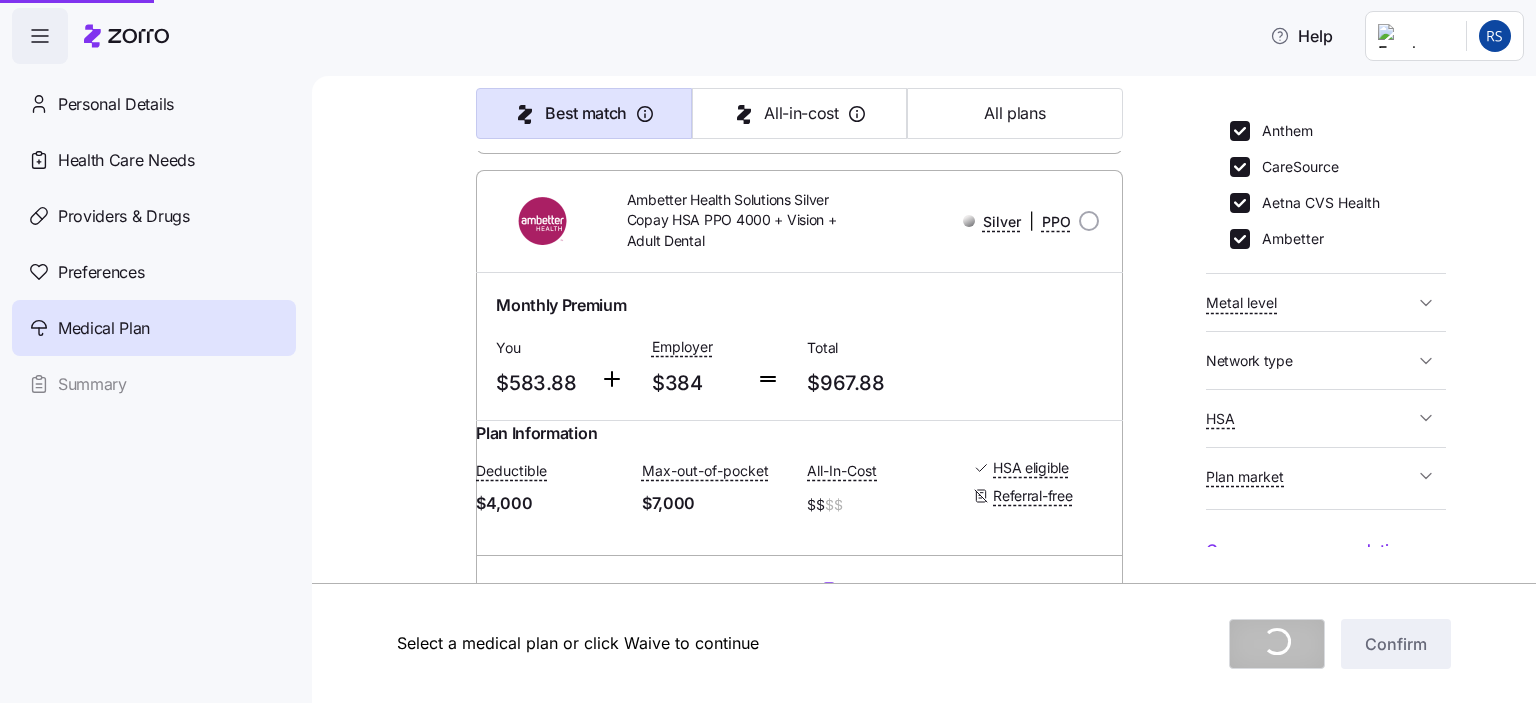 scroll, scrollTop: 24900, scrollLeft: 0, axis: vertical 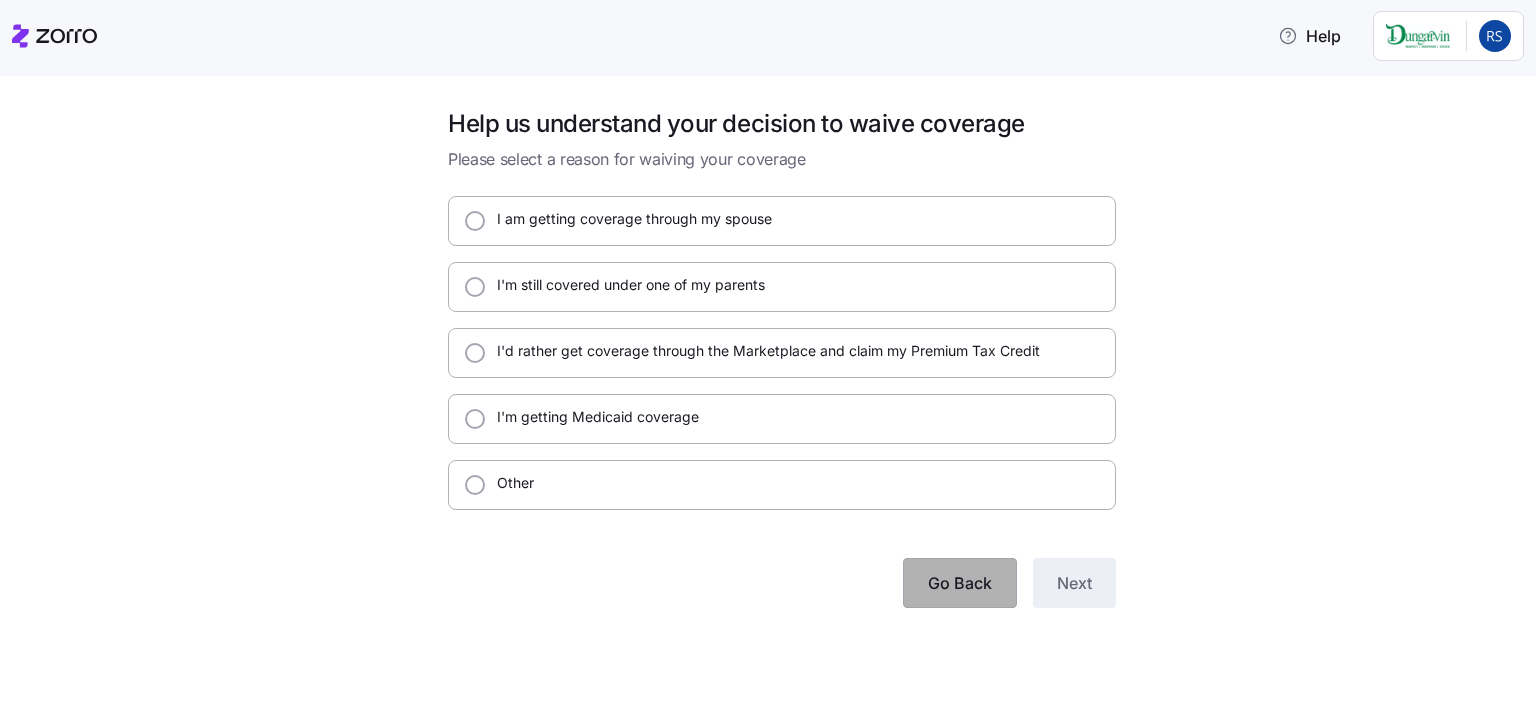 click on "Go Back" at bounding box center [960, 583] 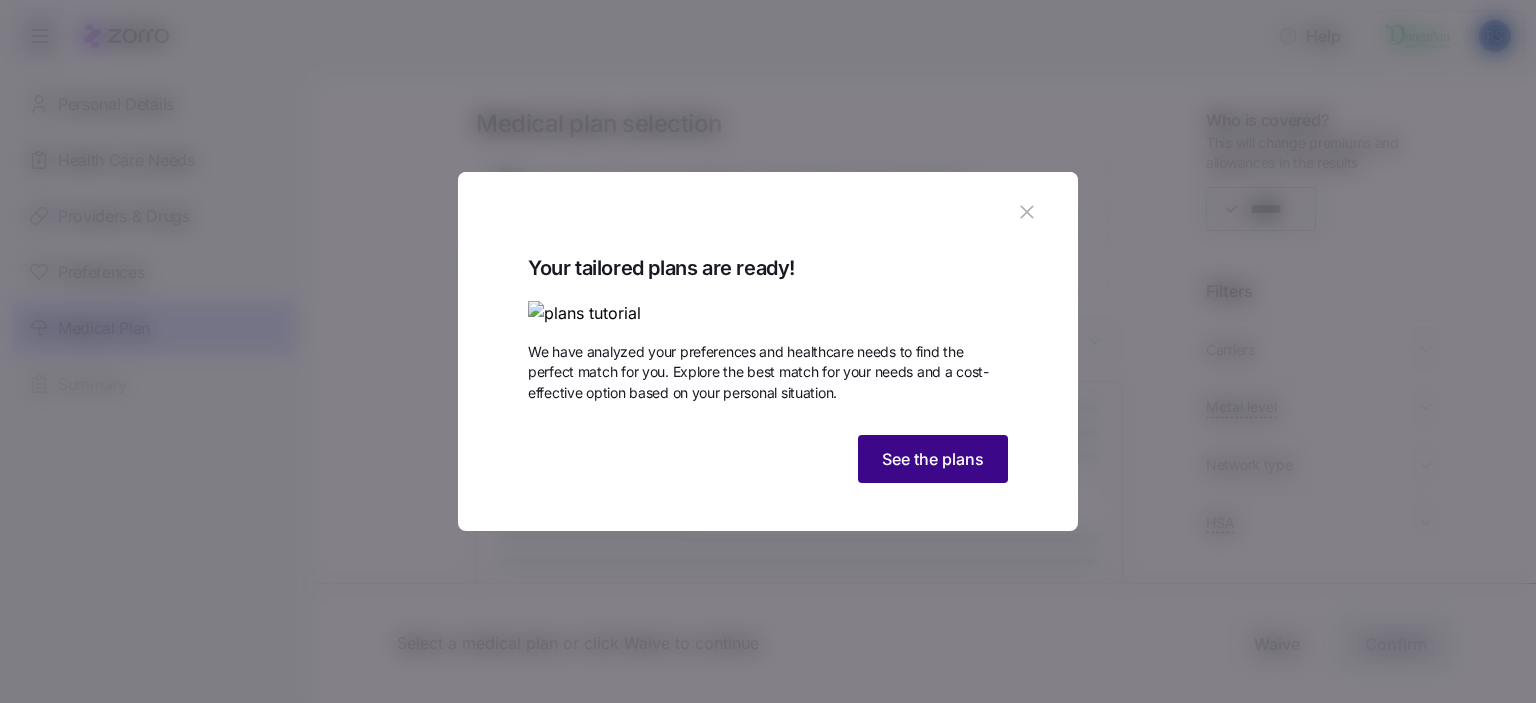 click on "See the plans" at bounding box center [933, 459] 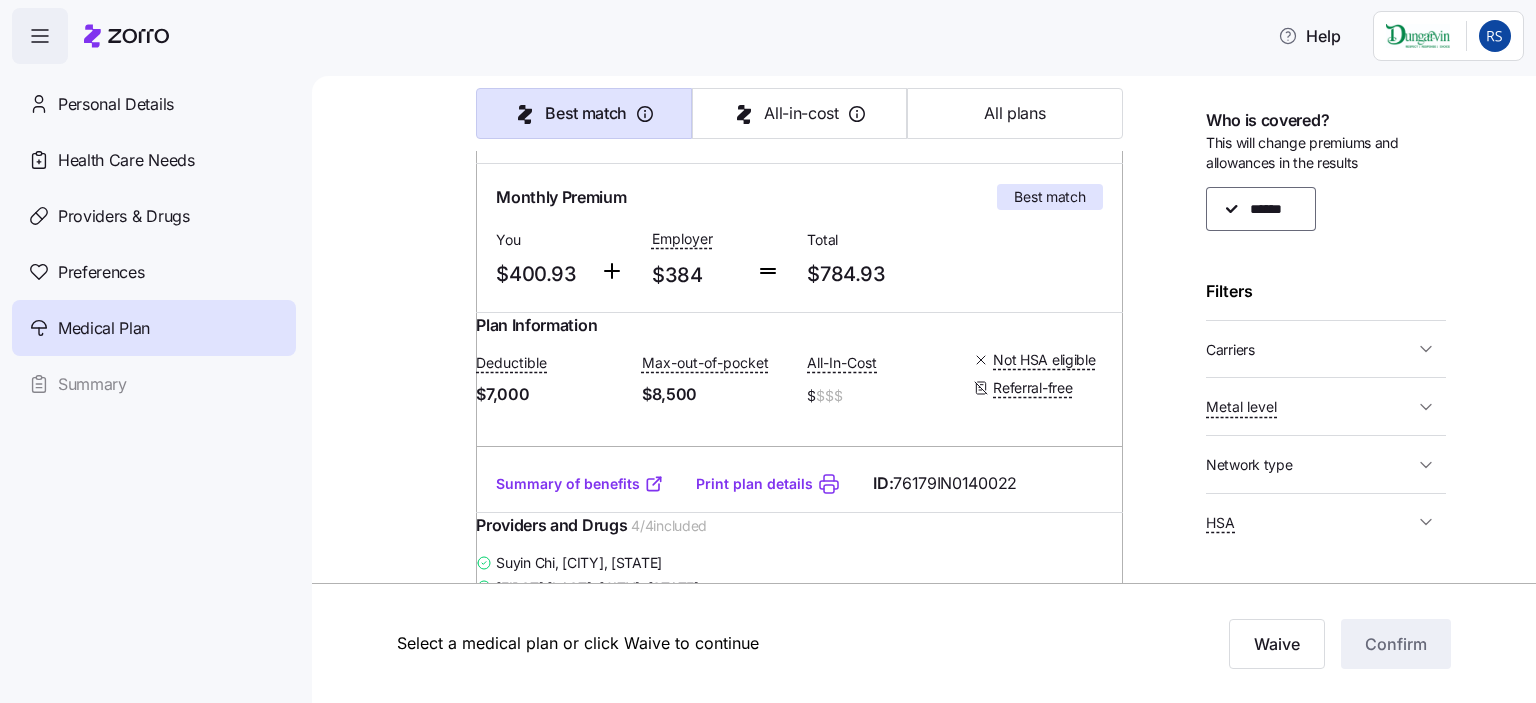 scroll, scrollTop: 0, scrollLeft: 0, axis: both 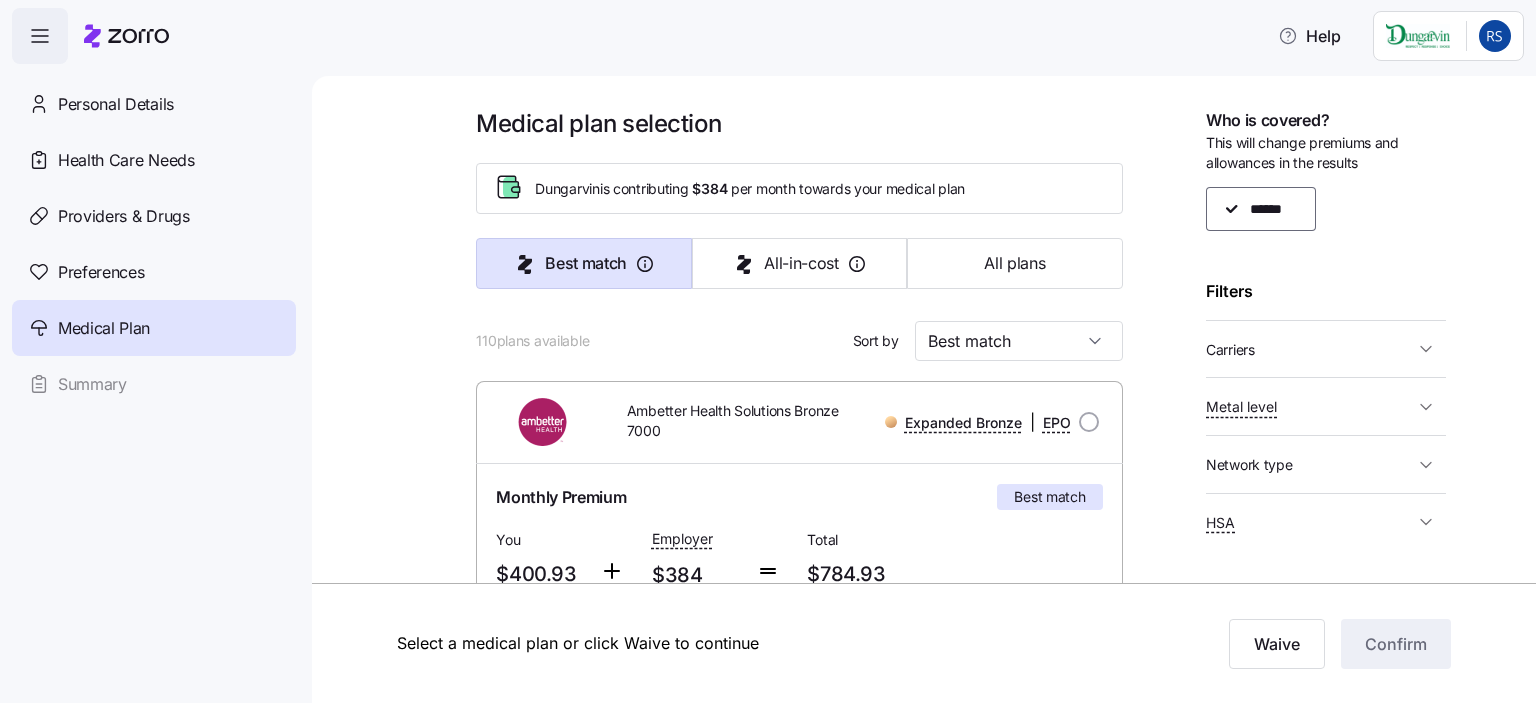 drag, startPoint x: 1449, startPoint y: 188, endPoint x: 1454, endPoint y: 219, distance: 31.400637 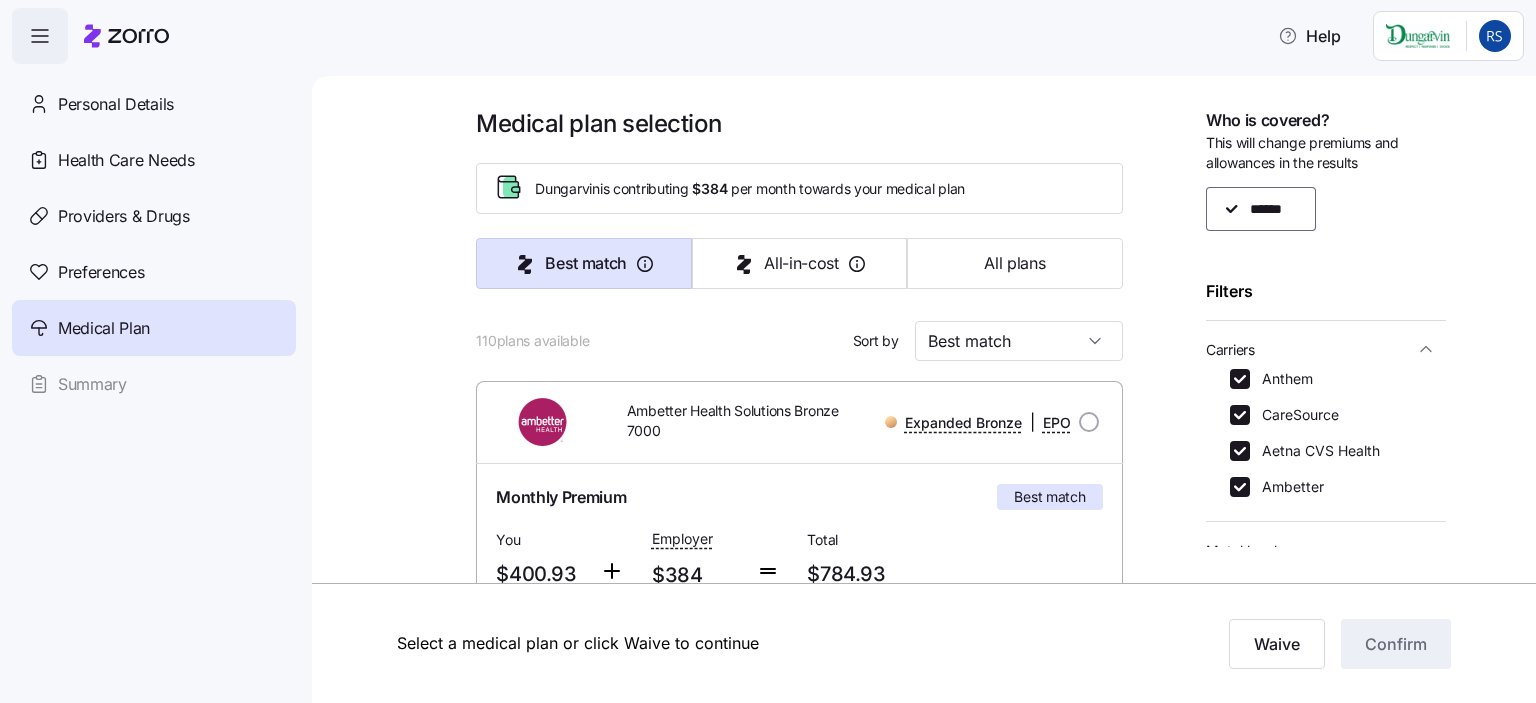 click on "CareSource" at bounding box center (1294, 415) 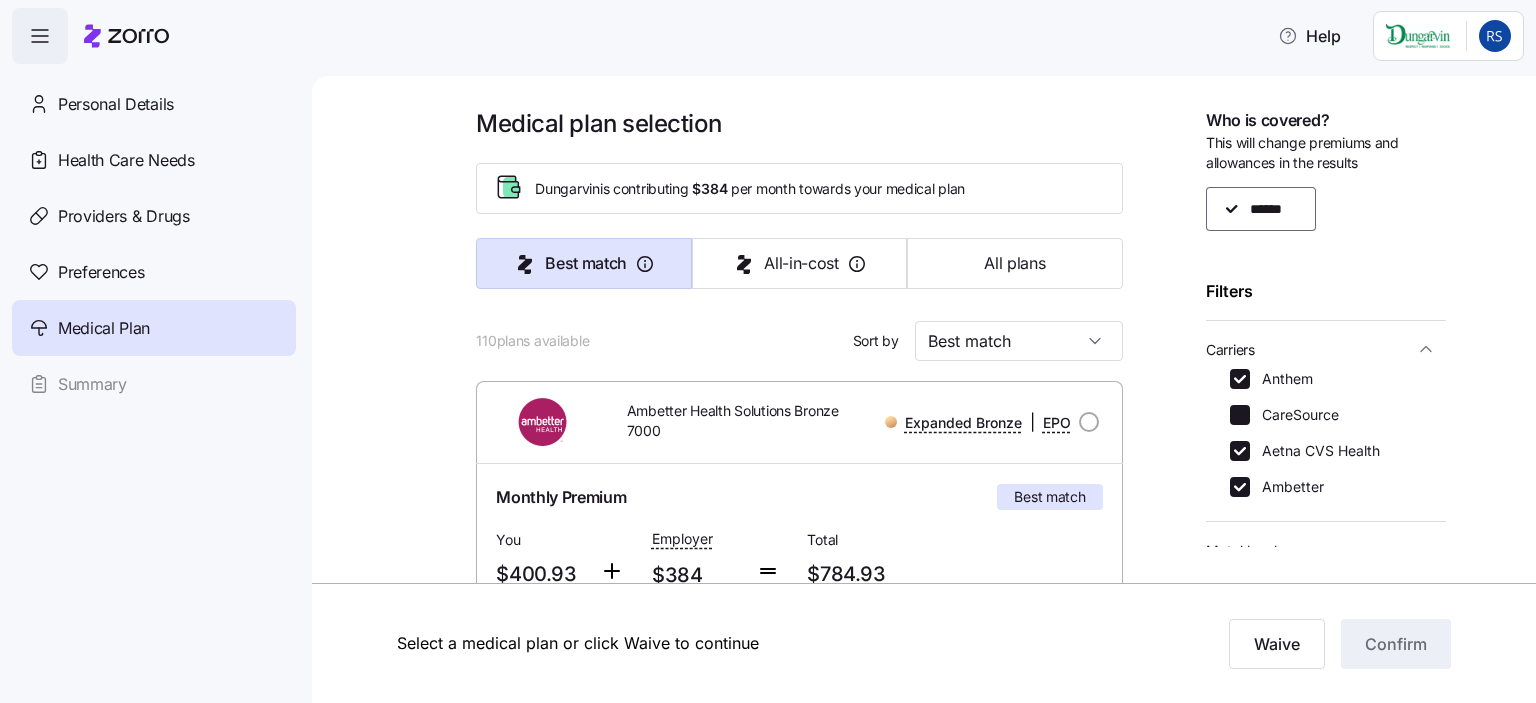 checkbox on "false" 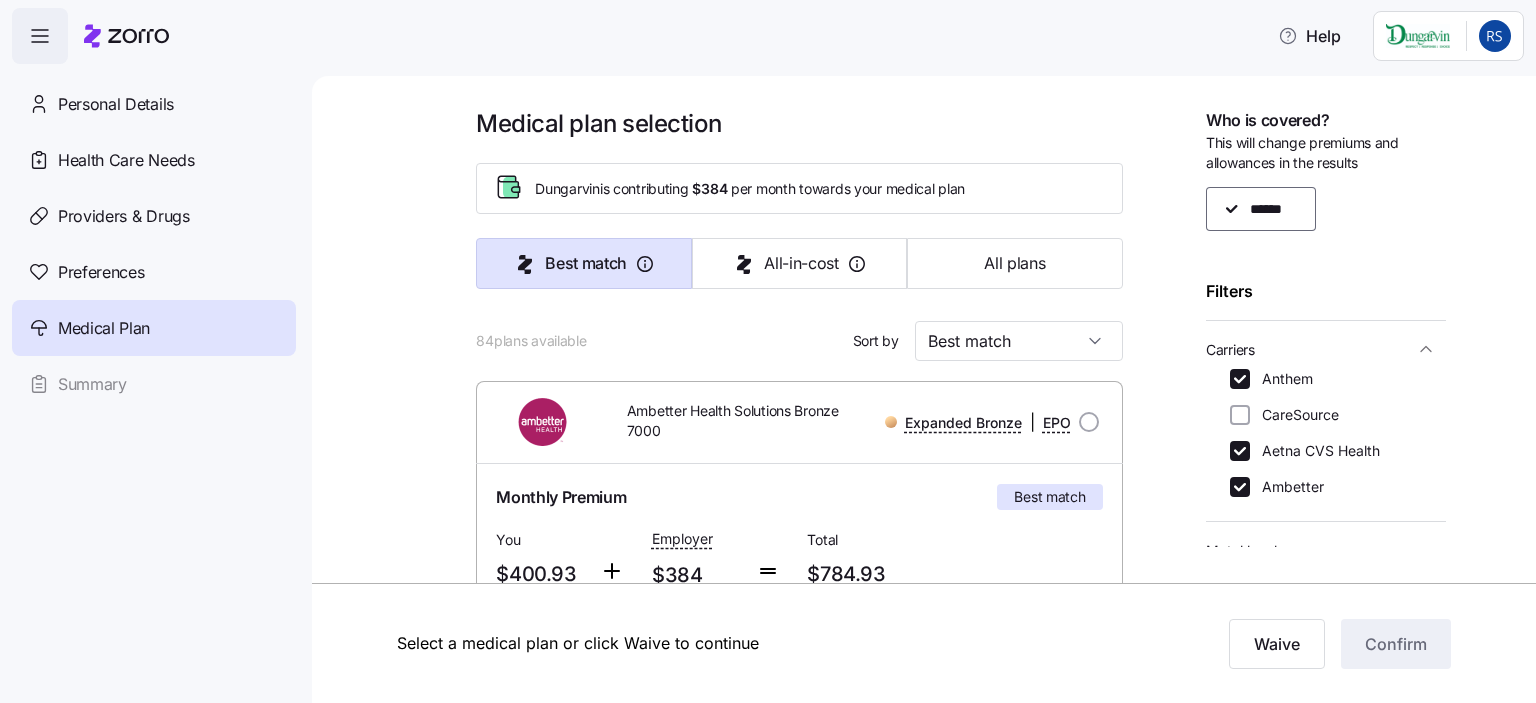 click on "Aetna CVS Health" at bounding box center (1315, 451) 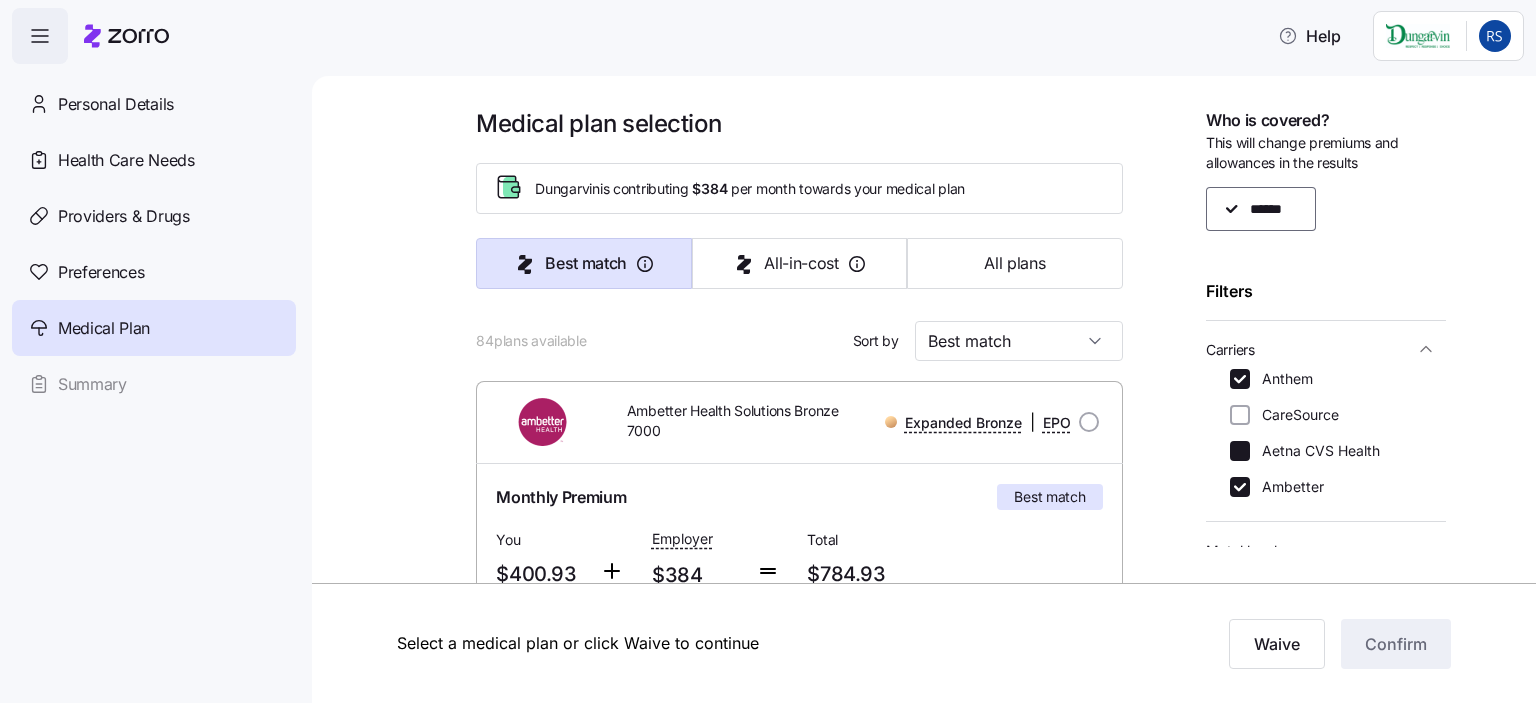 checkbox on "false" 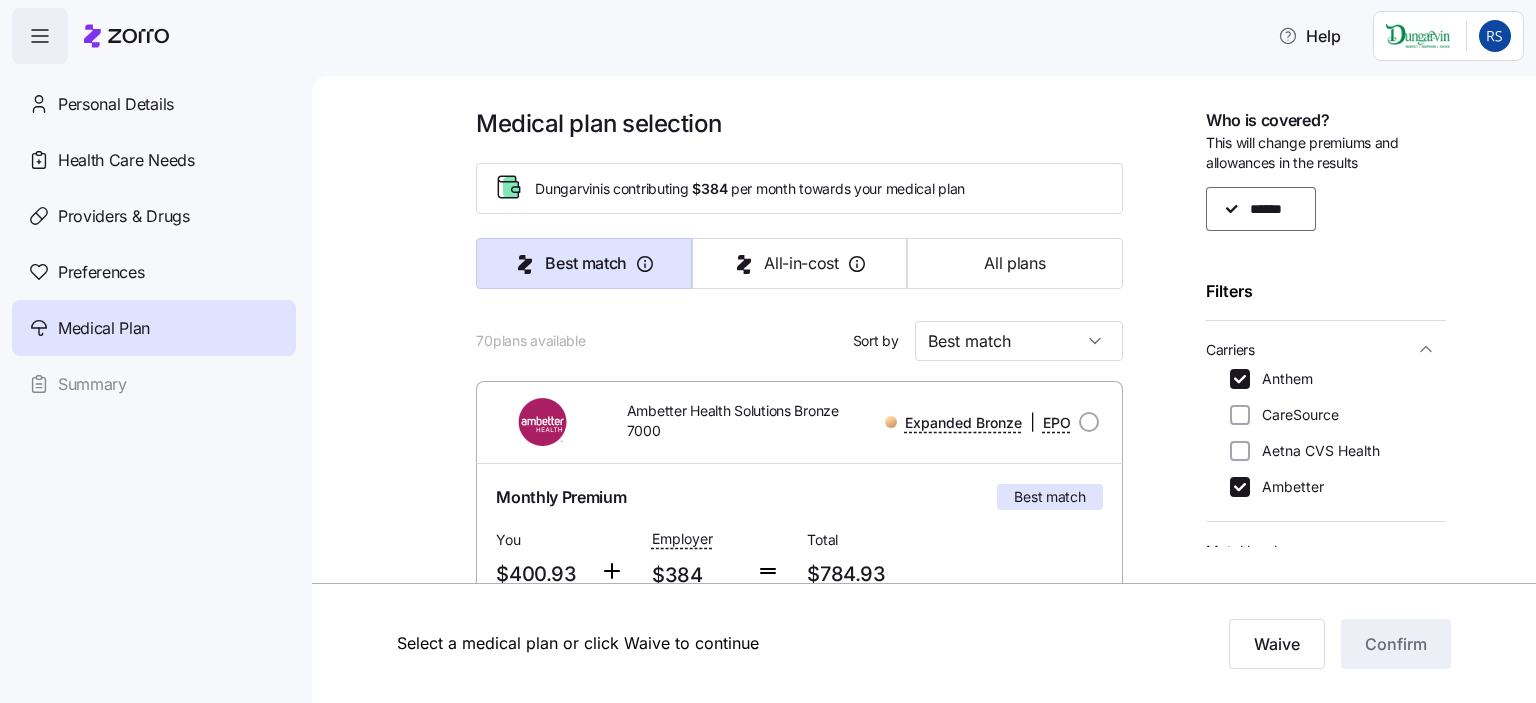 click on "Ambetter" at bounding box center (1287, 487) 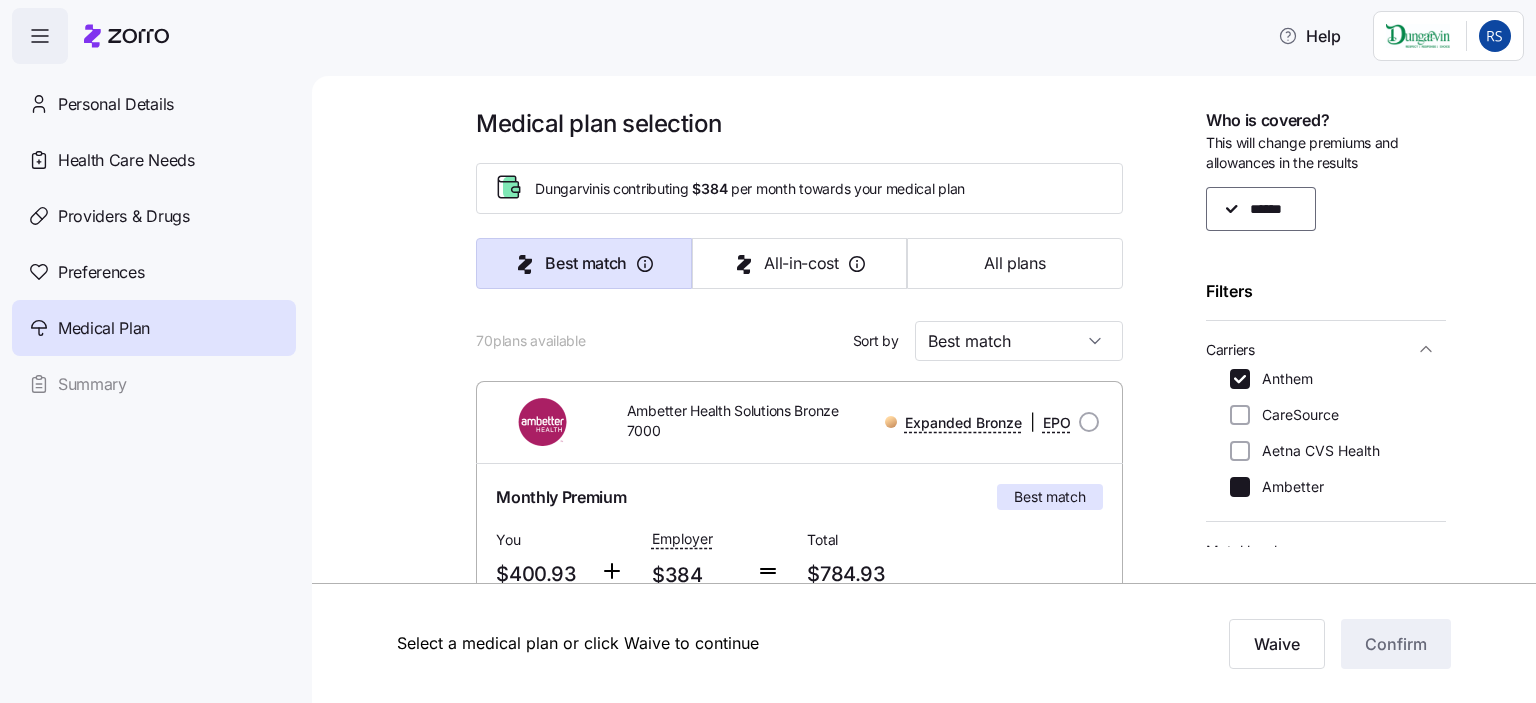 checkbox on "false" 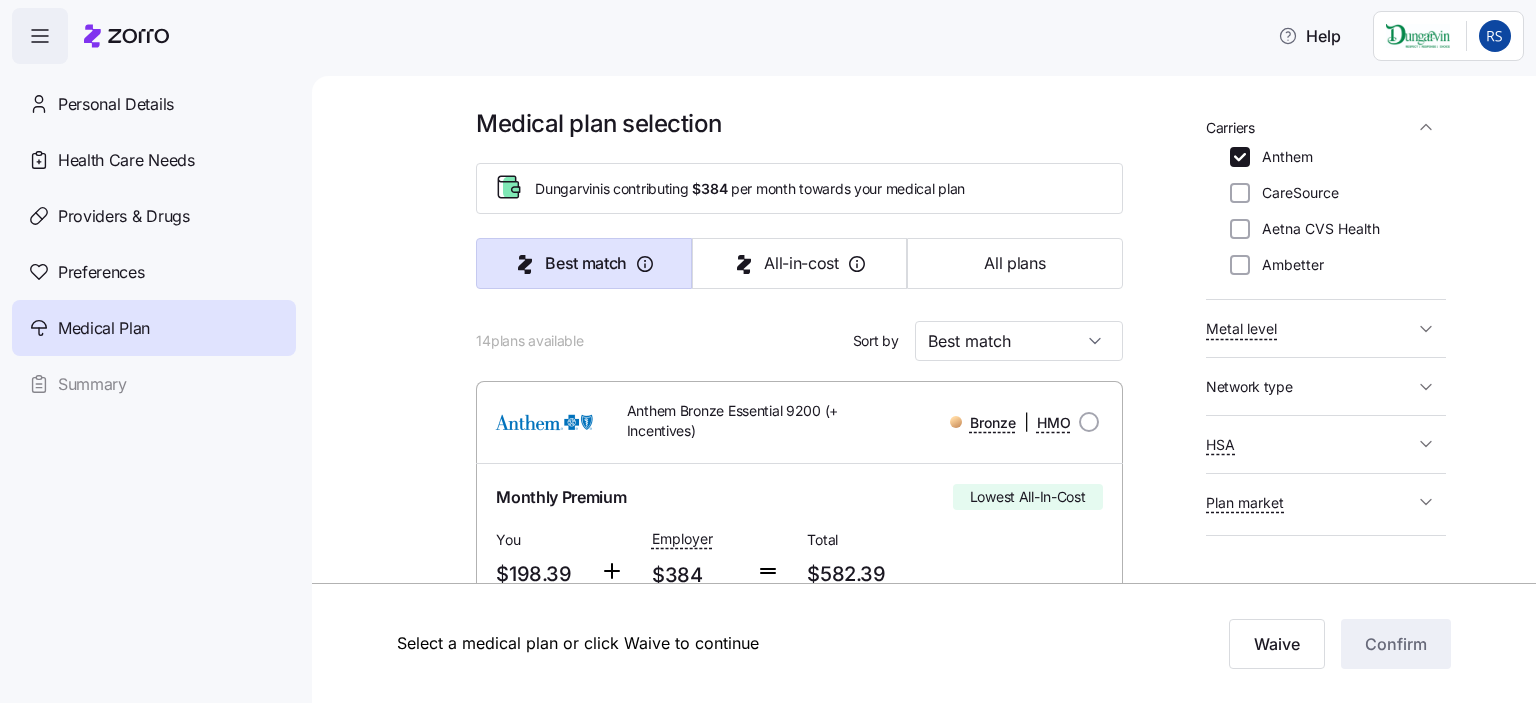 scroll, scrollTop: 262, scrollLeft: 0, axis: vertical 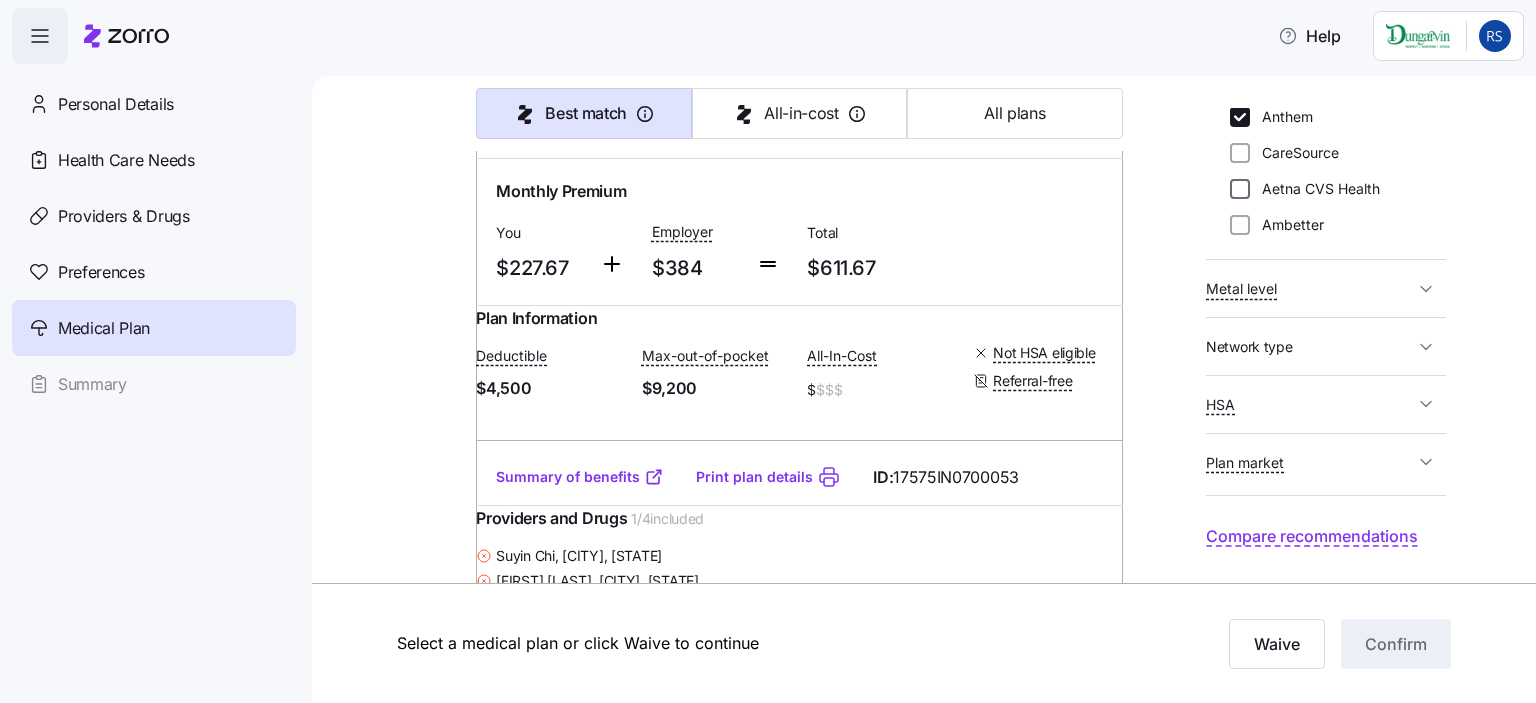 click on "Aetna CVS Health" at bounding box center (1240, 189) 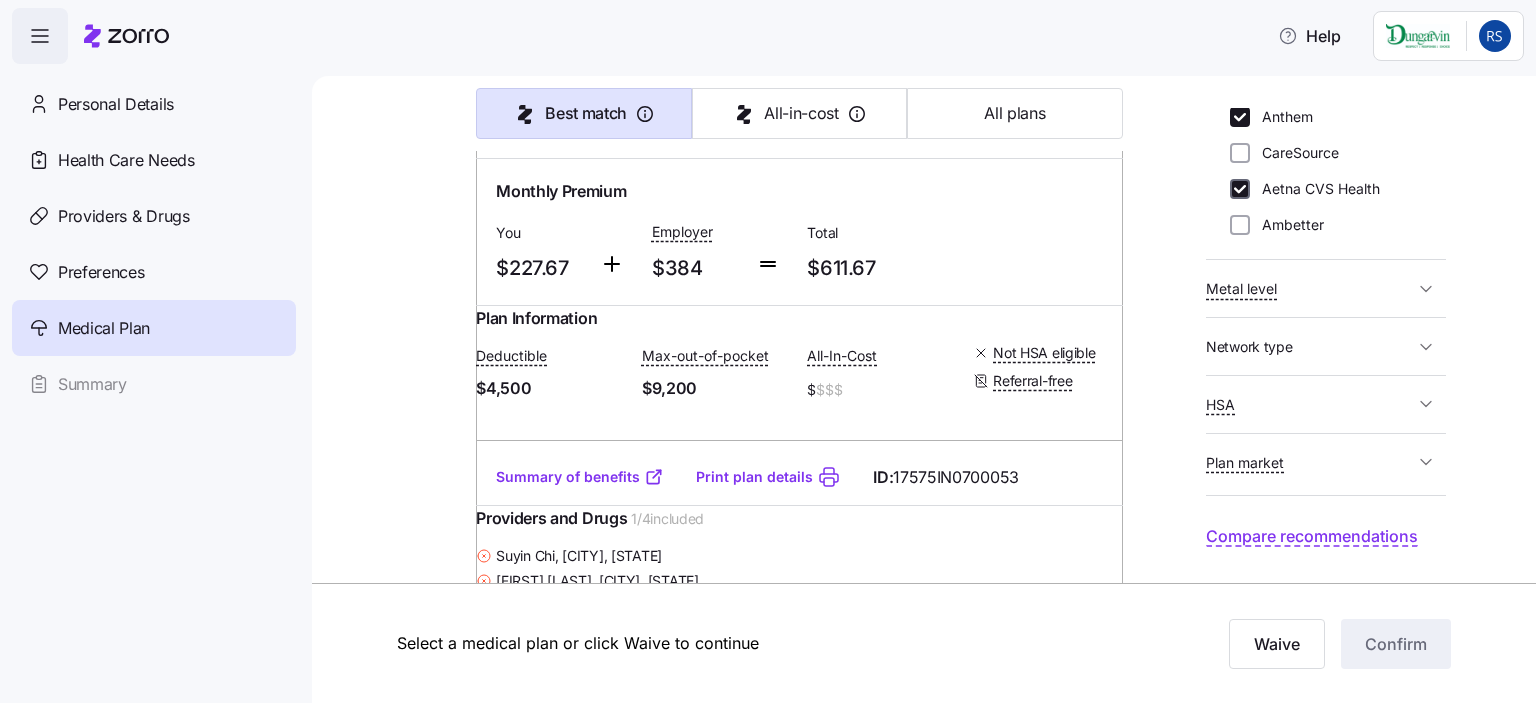 checkbox on "true" 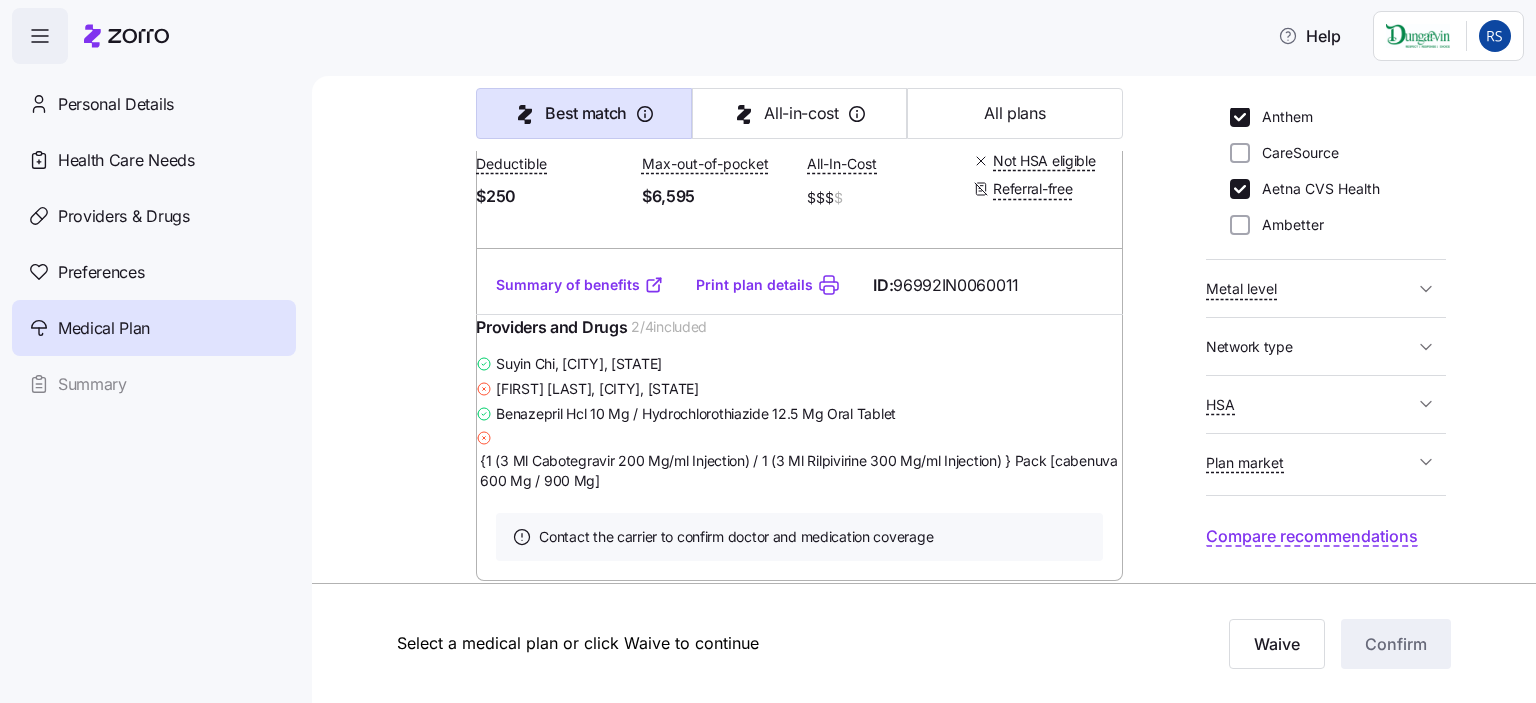 scroll, scrollTop: 7600, scrollLeft: 0, axis: vertical 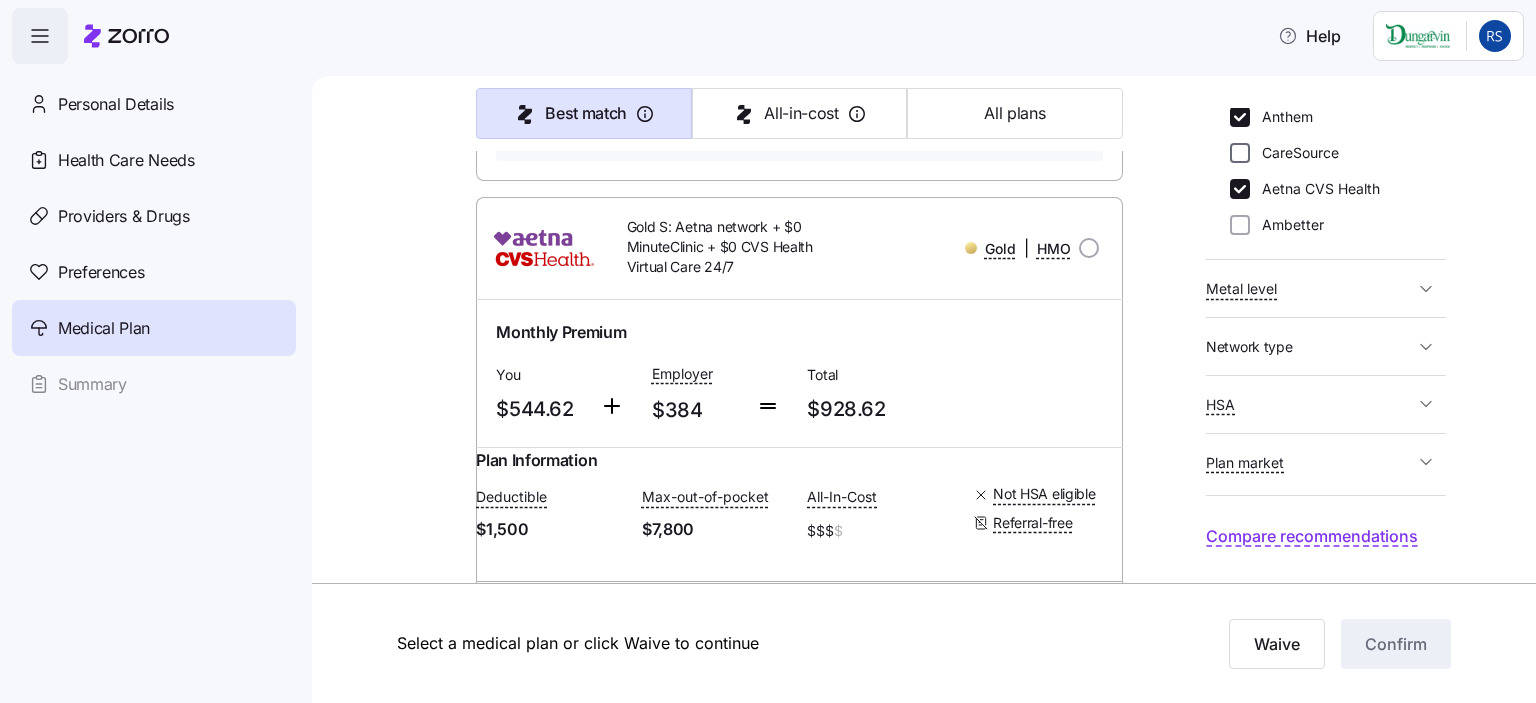 click on "CareSource" at bounding box center [1240, 153] 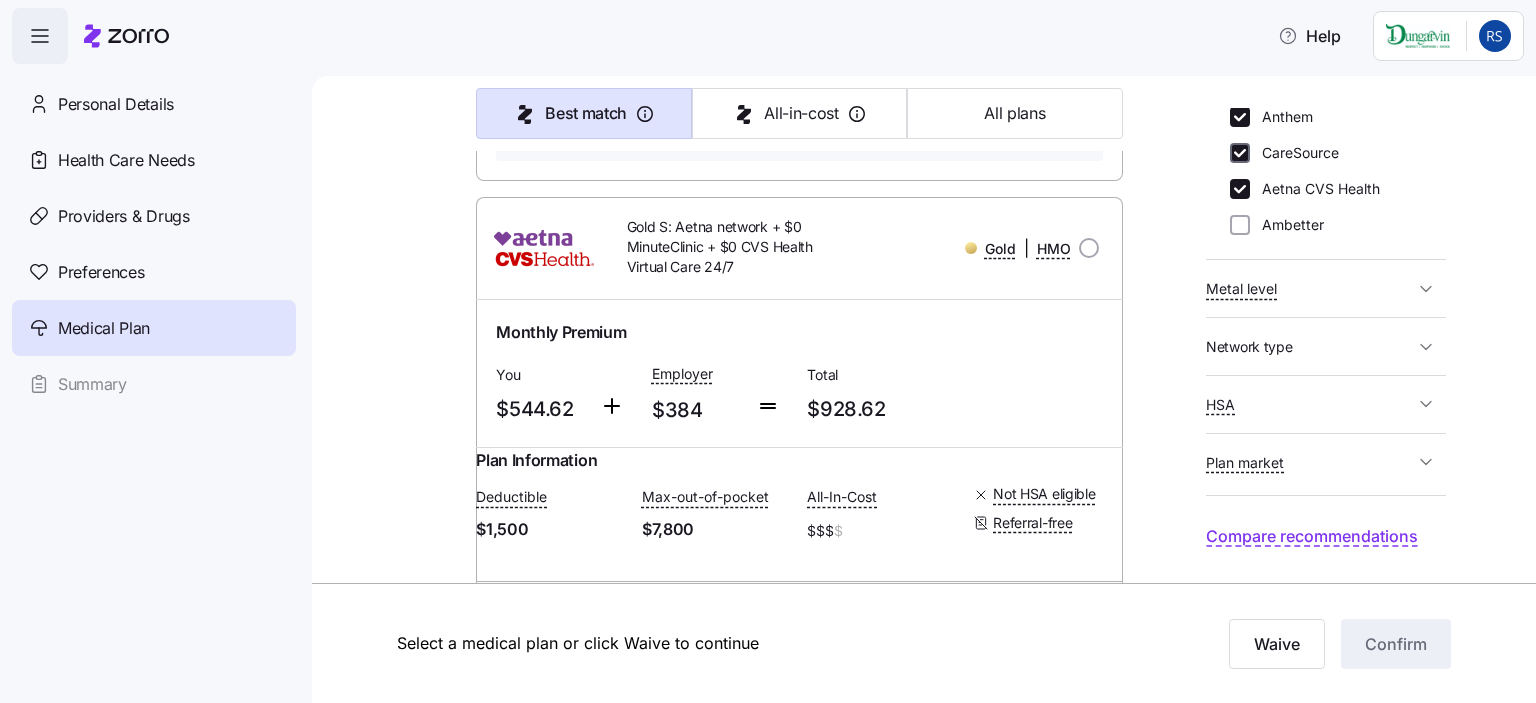 checkbox on "true" 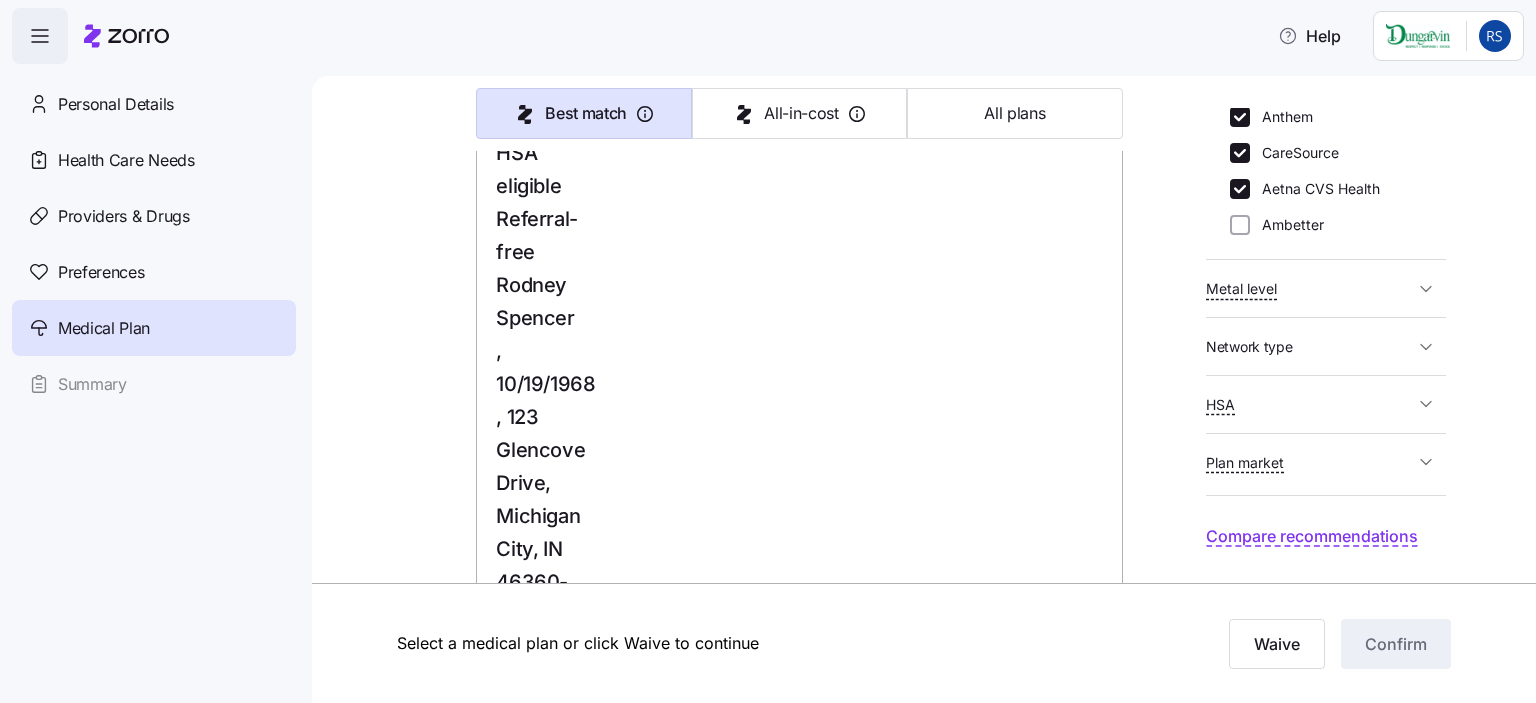 scroll, scrollTop: 5700, scrollLeft: 0, axis: vertical 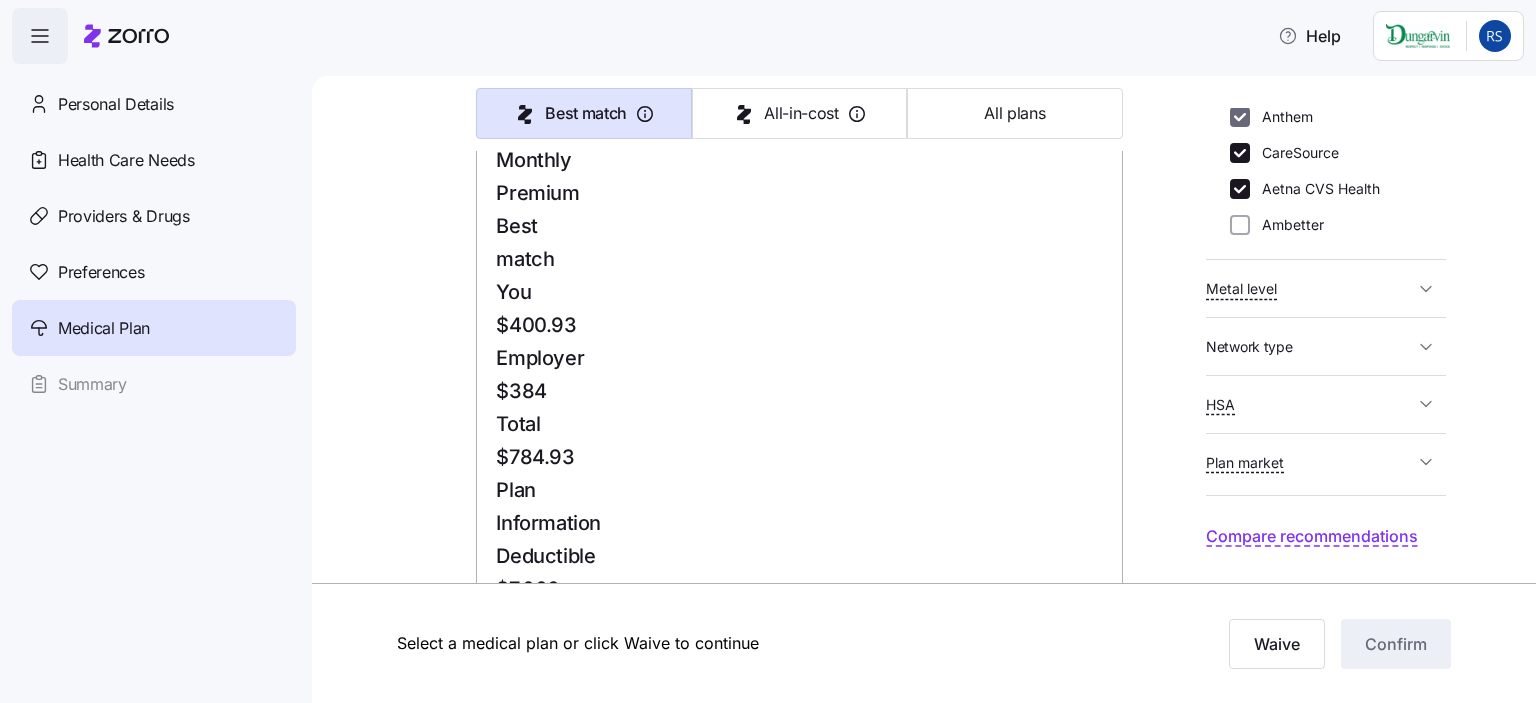 click on "Anthem" at bounding box center [1240, 117] 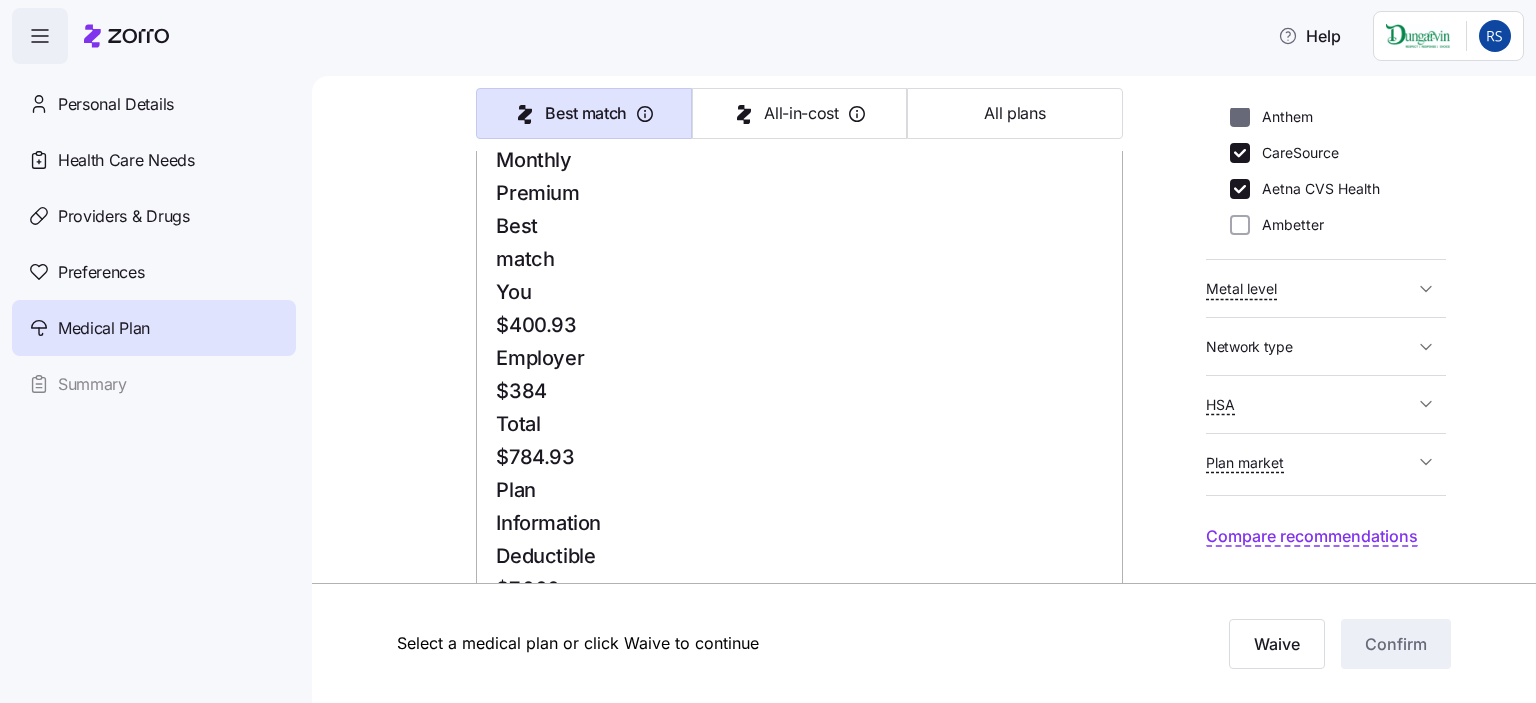 checkbox on "false" 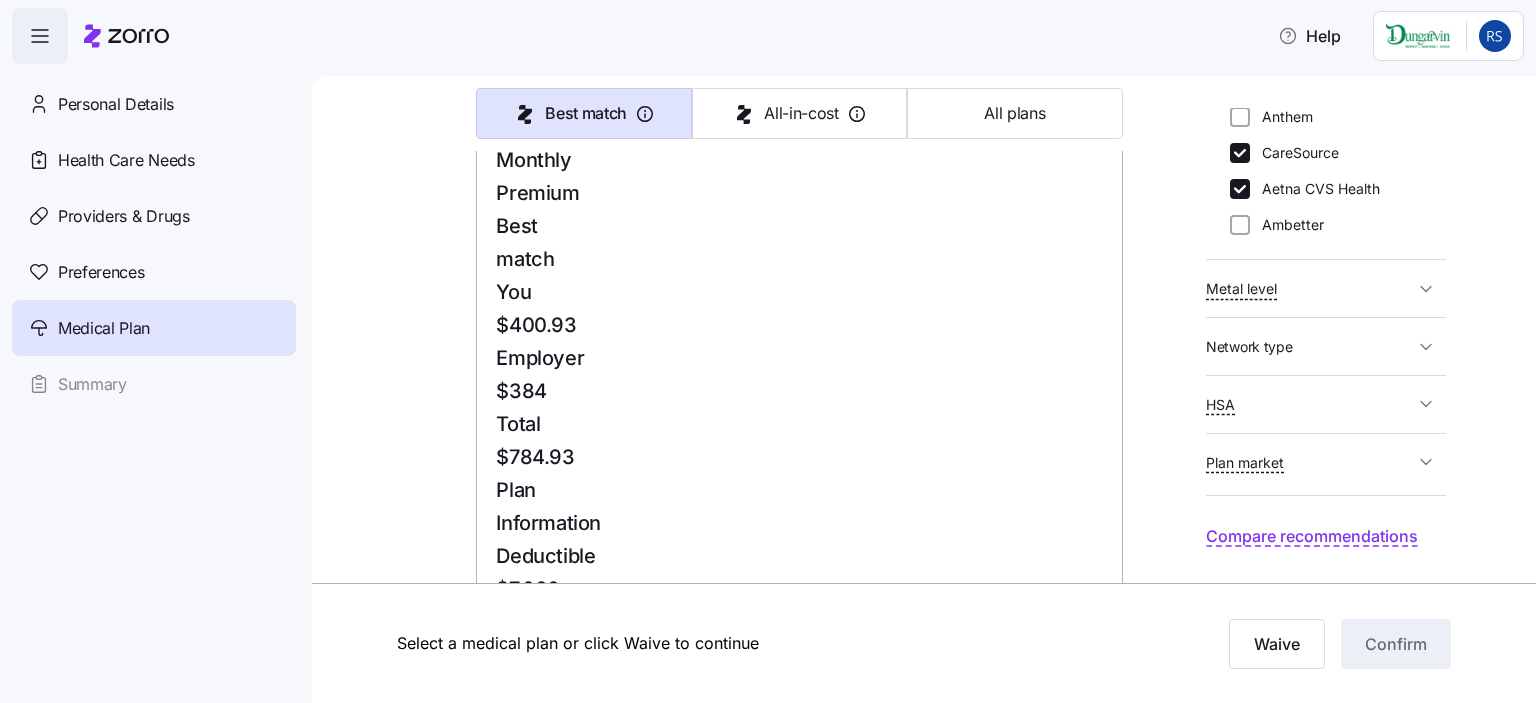 drag, startPoint x: 1232, startPoint y: 146, endPoint x: 1138, endPoint y: 333, distance: 209.29645 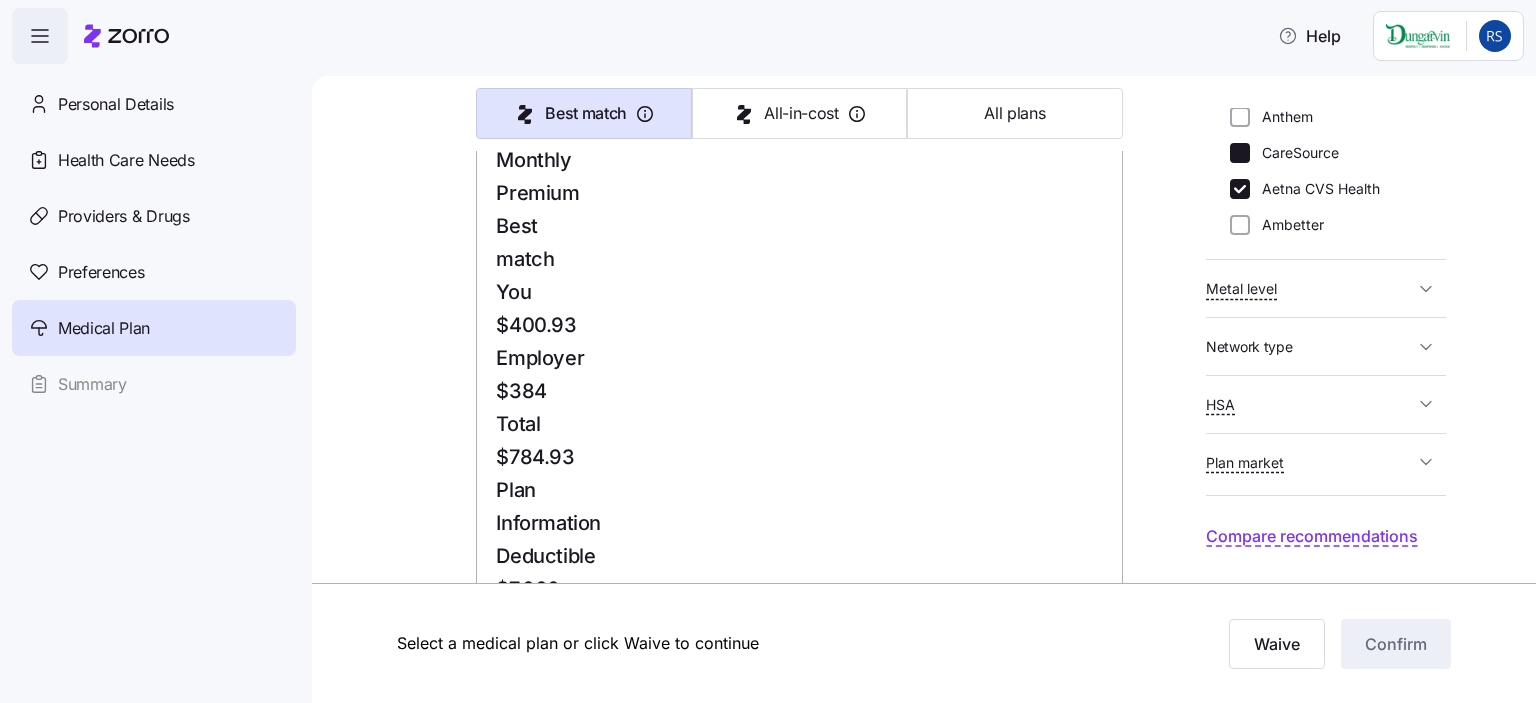 checkbox on "false" 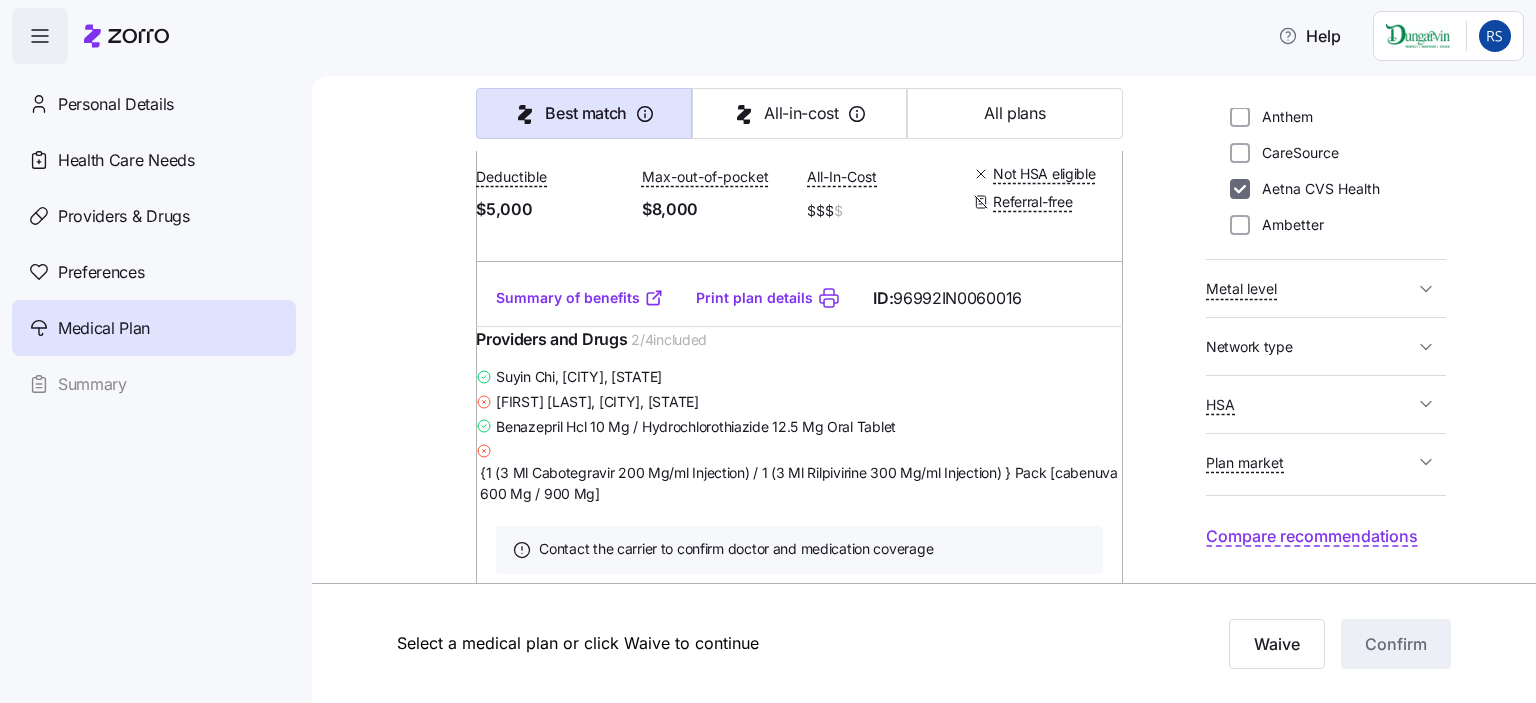 click on "Aetna CVS Health" at bounding box center (1240, 189) 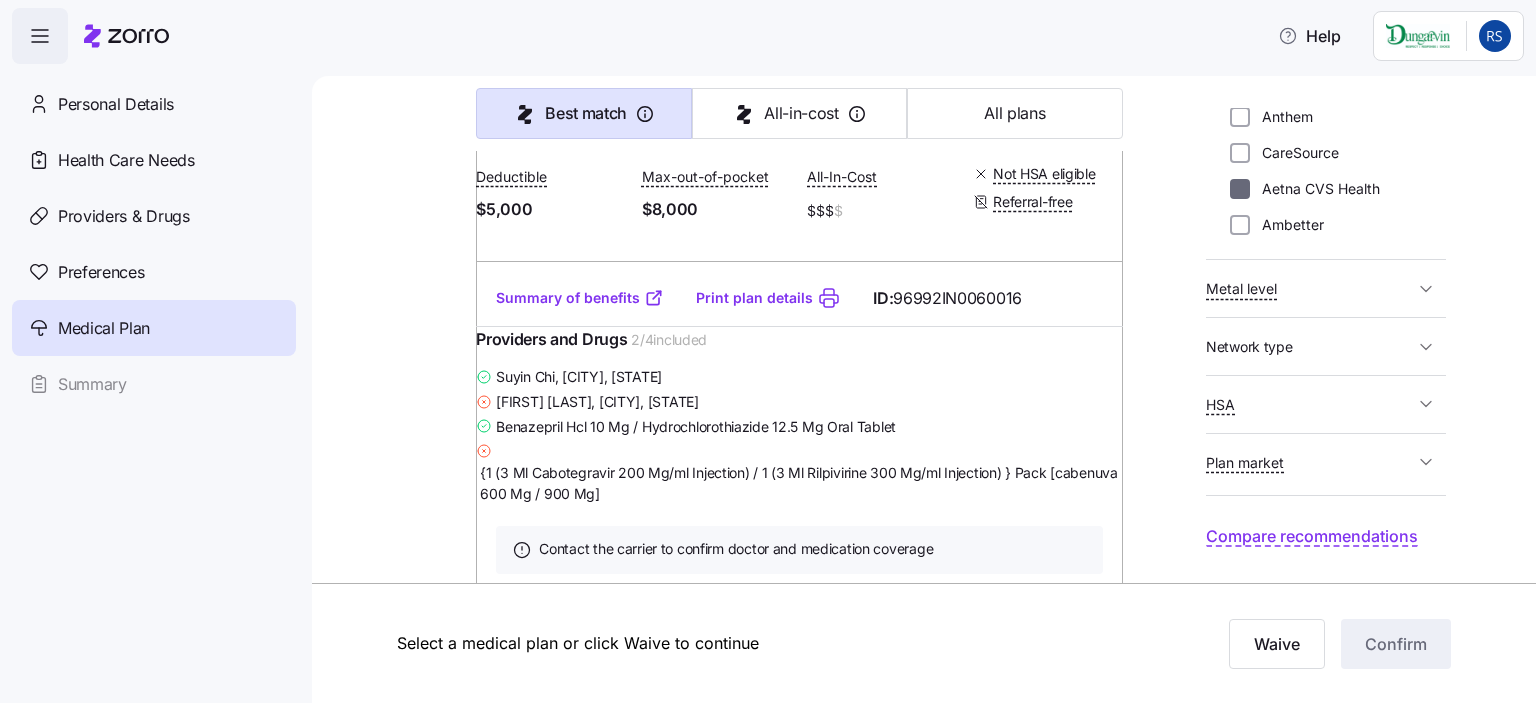 checkbox on "false" 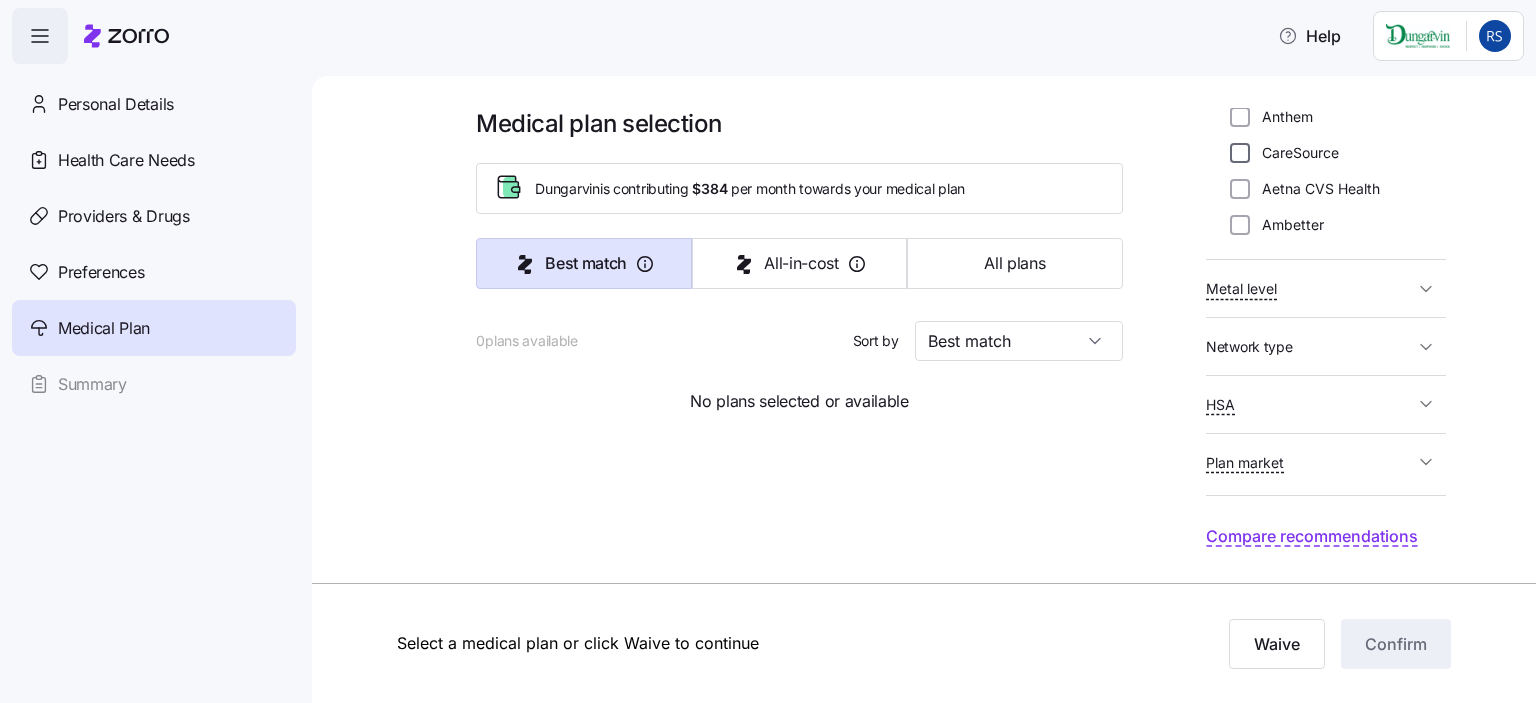 scroll, scrollTop: 0, scrollLeft: 0, axis: both 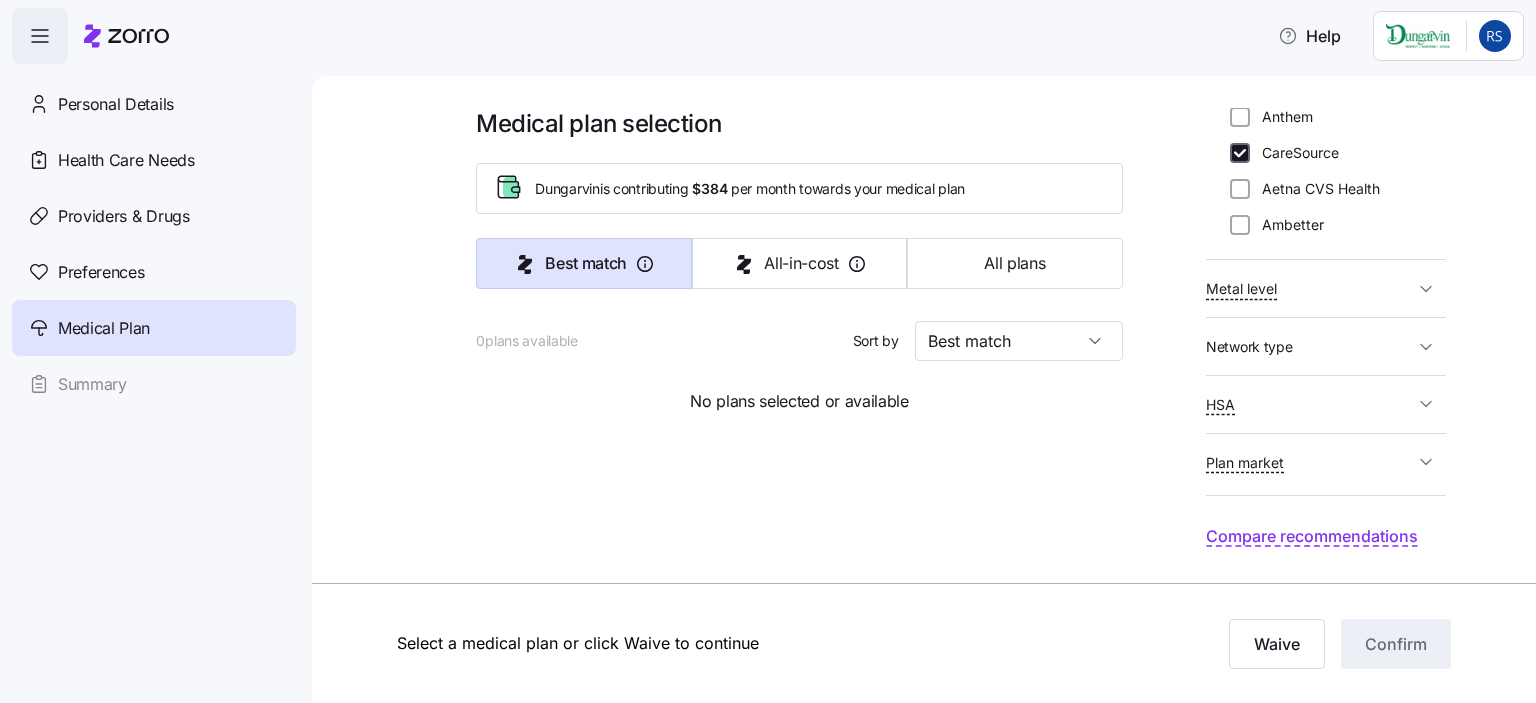checkbox on "true" 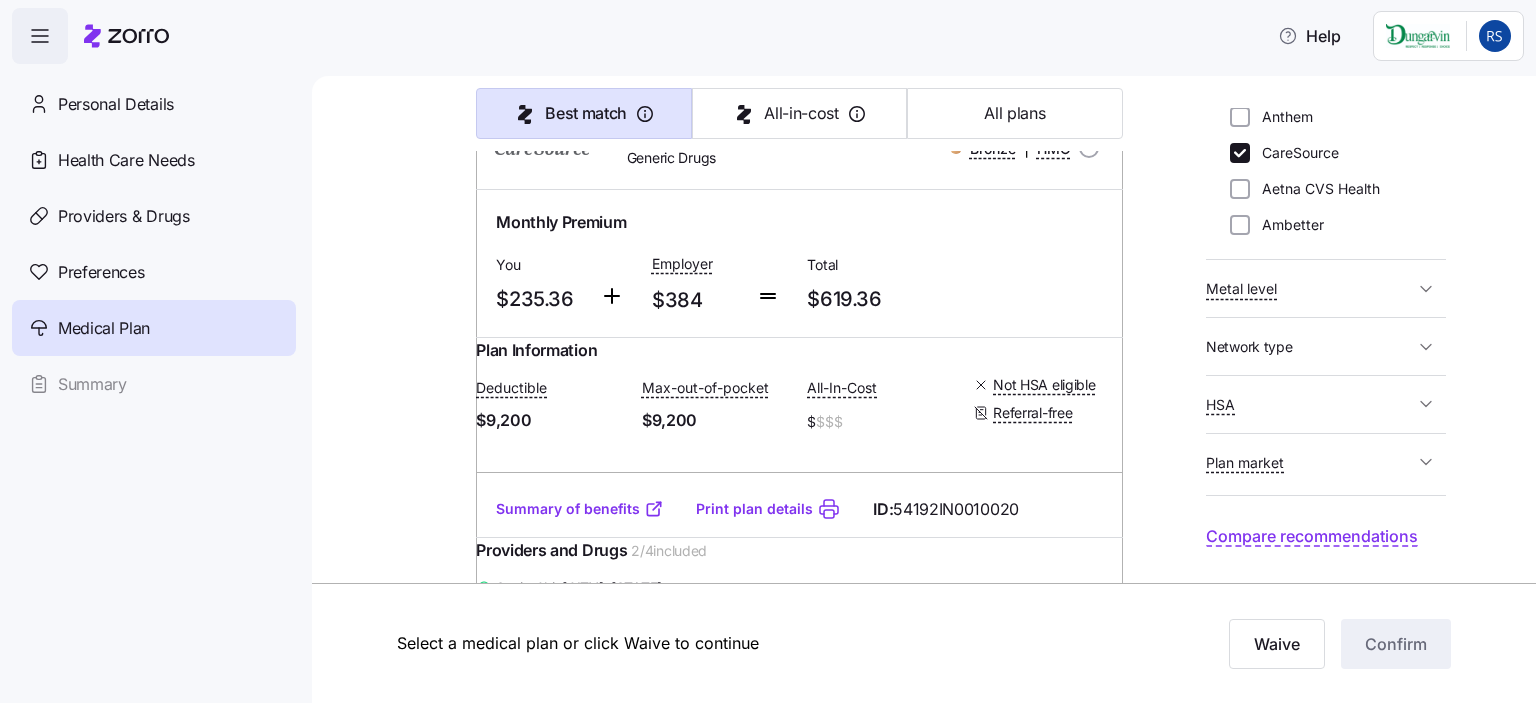 scroll, scrollTop: 2200, scrollLeft: 0, axis: vertical 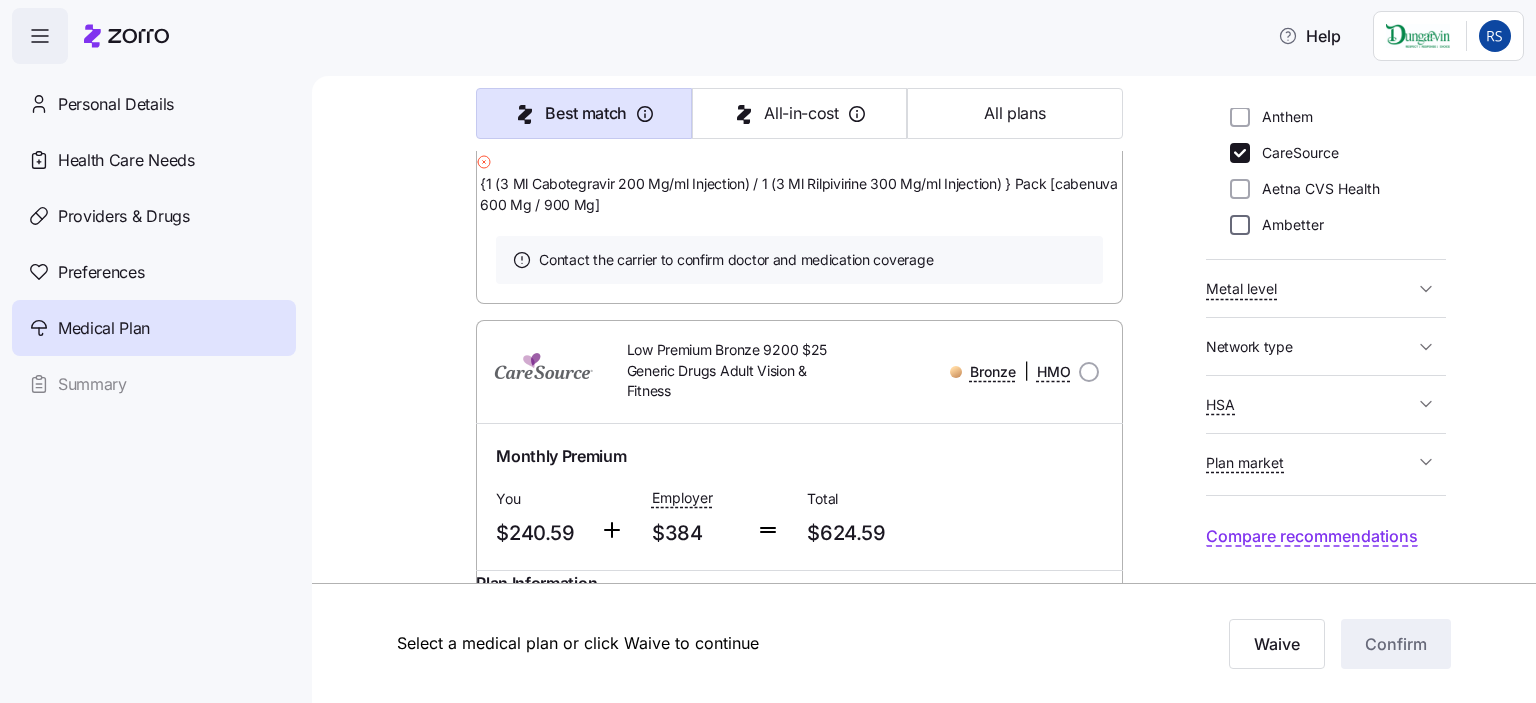 click on "Ambetter" at bounding box center [1240, 225] 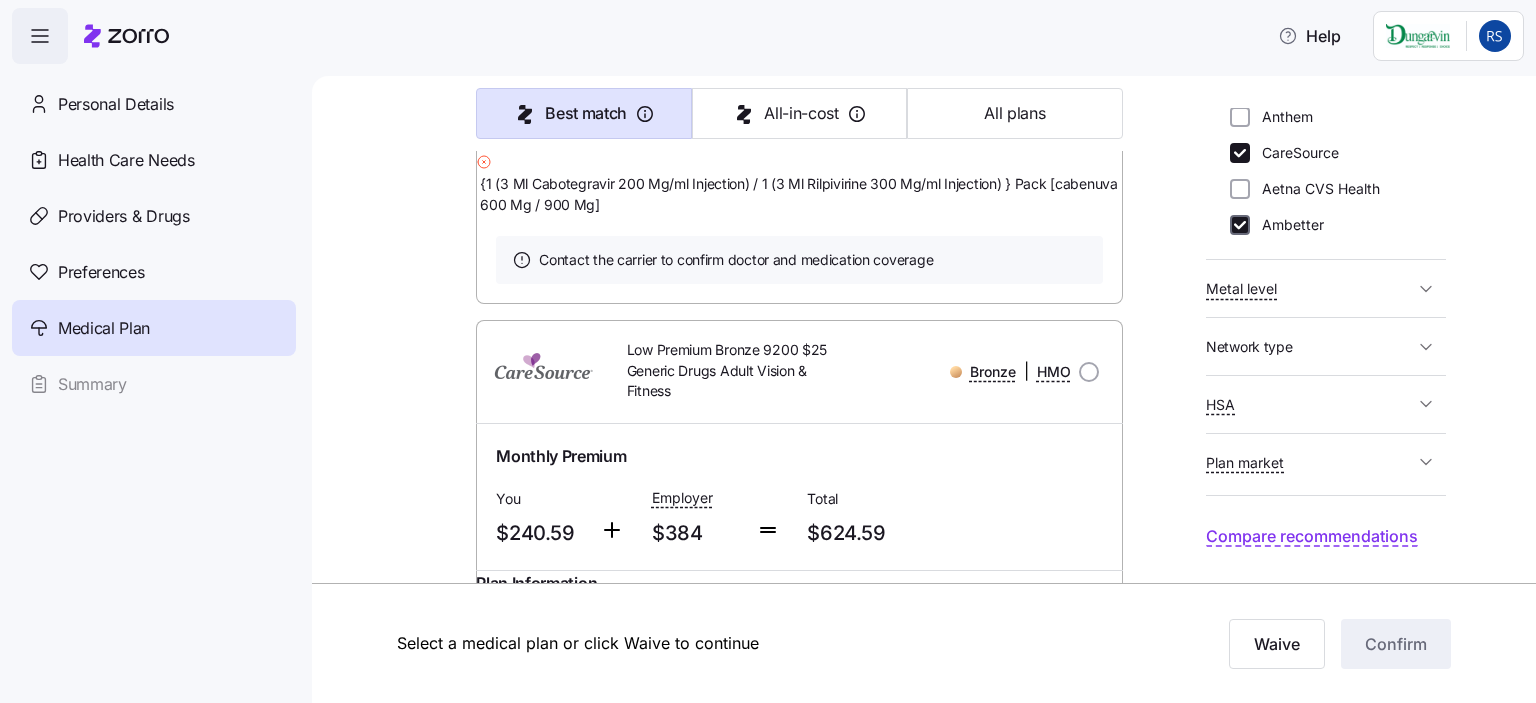 checkbox on "true" 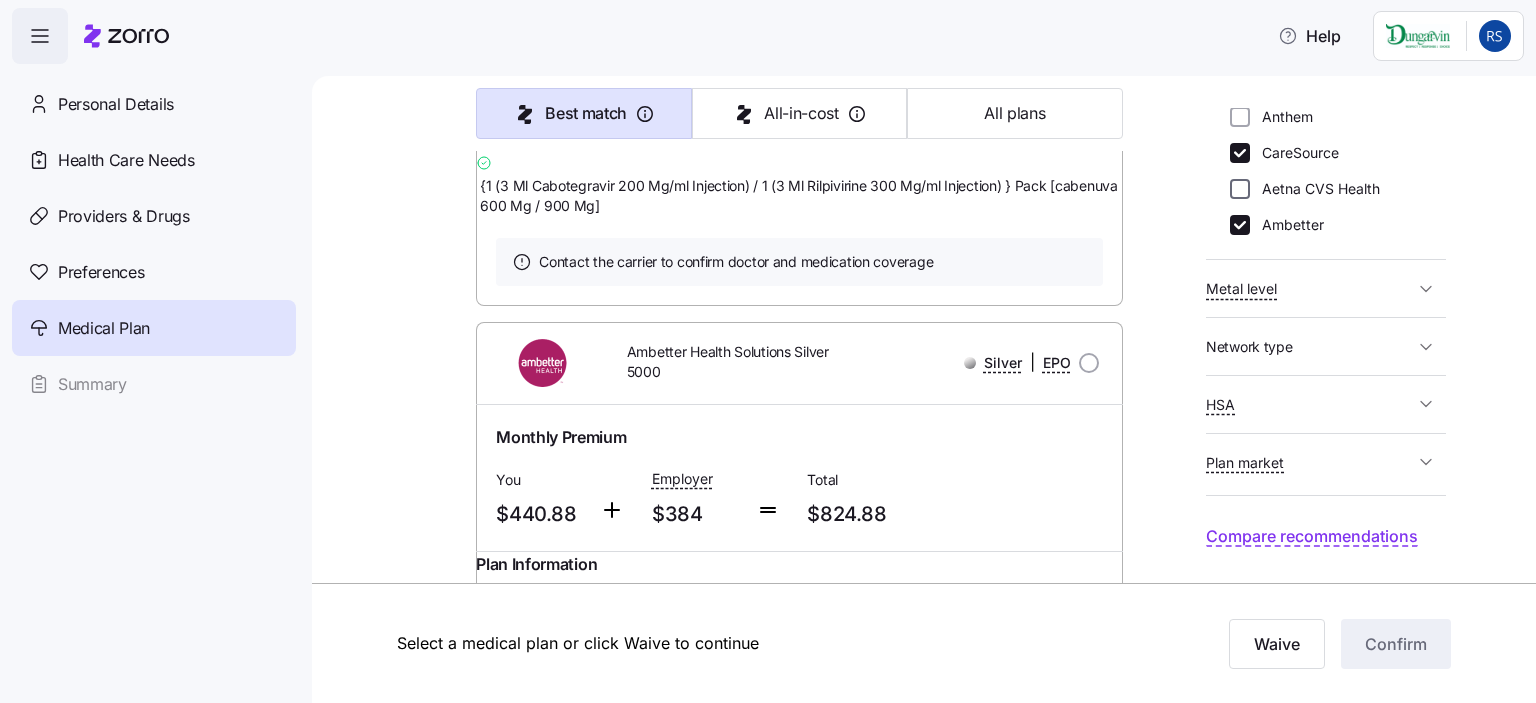 click on "Aetna CVS Health" at bounding box center (1240, 189) 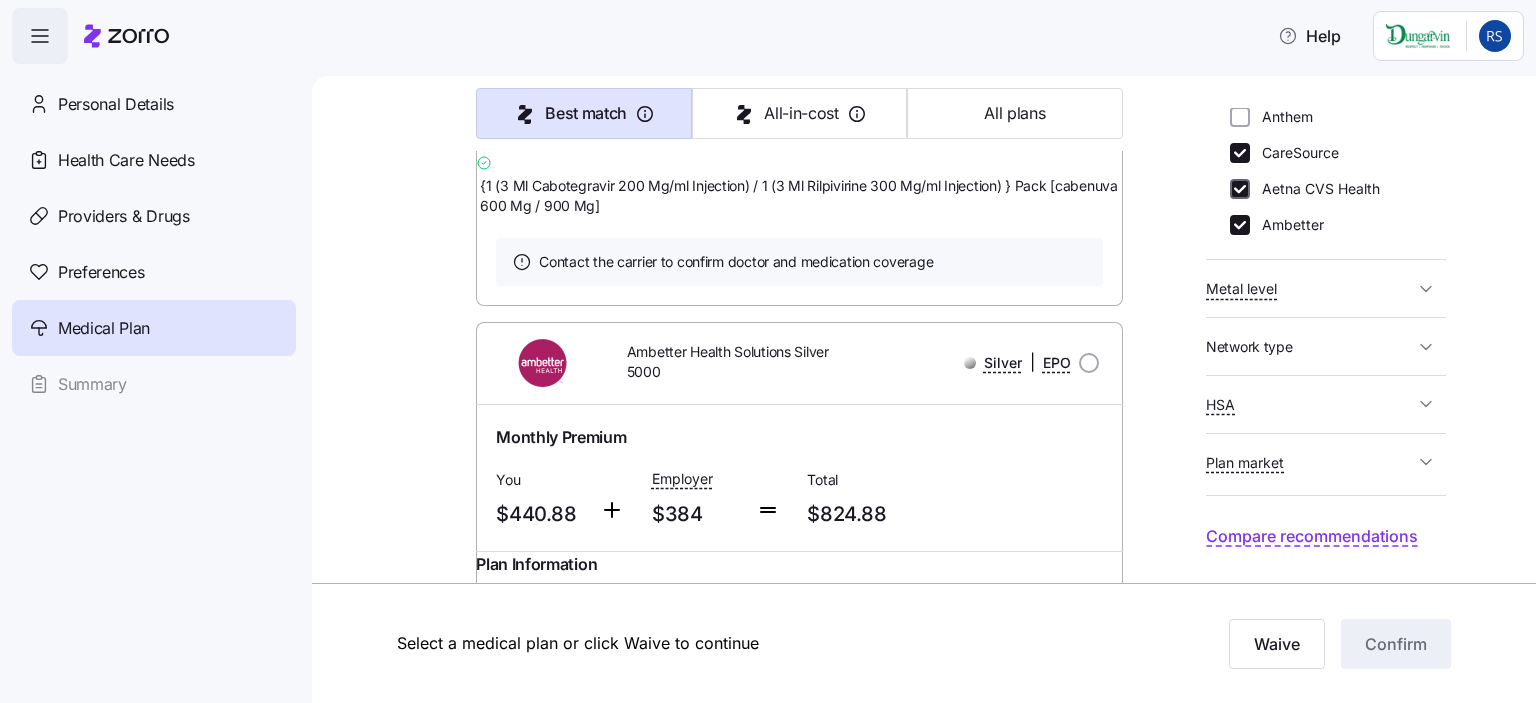 checkbox on "true" 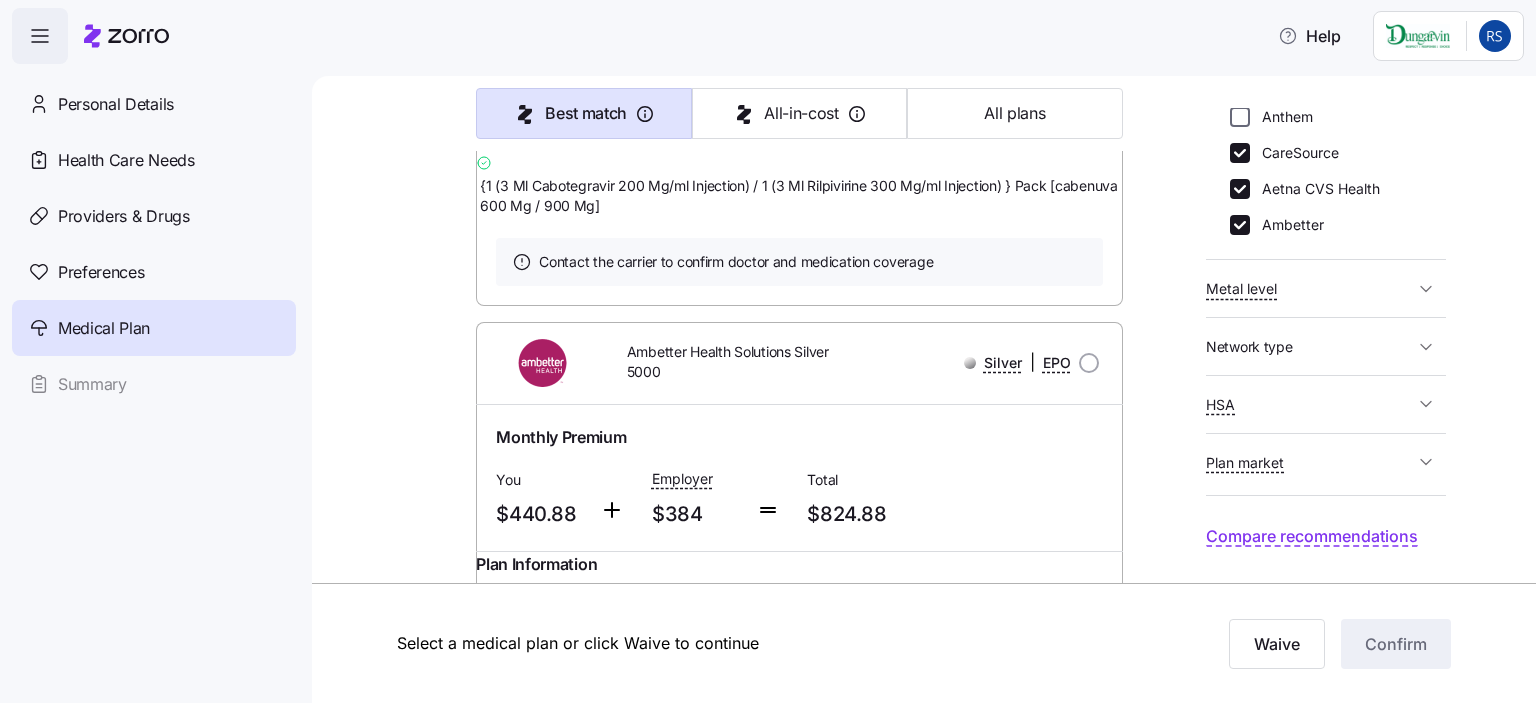 click on "Anthem" at bounding box center (1240, 117) 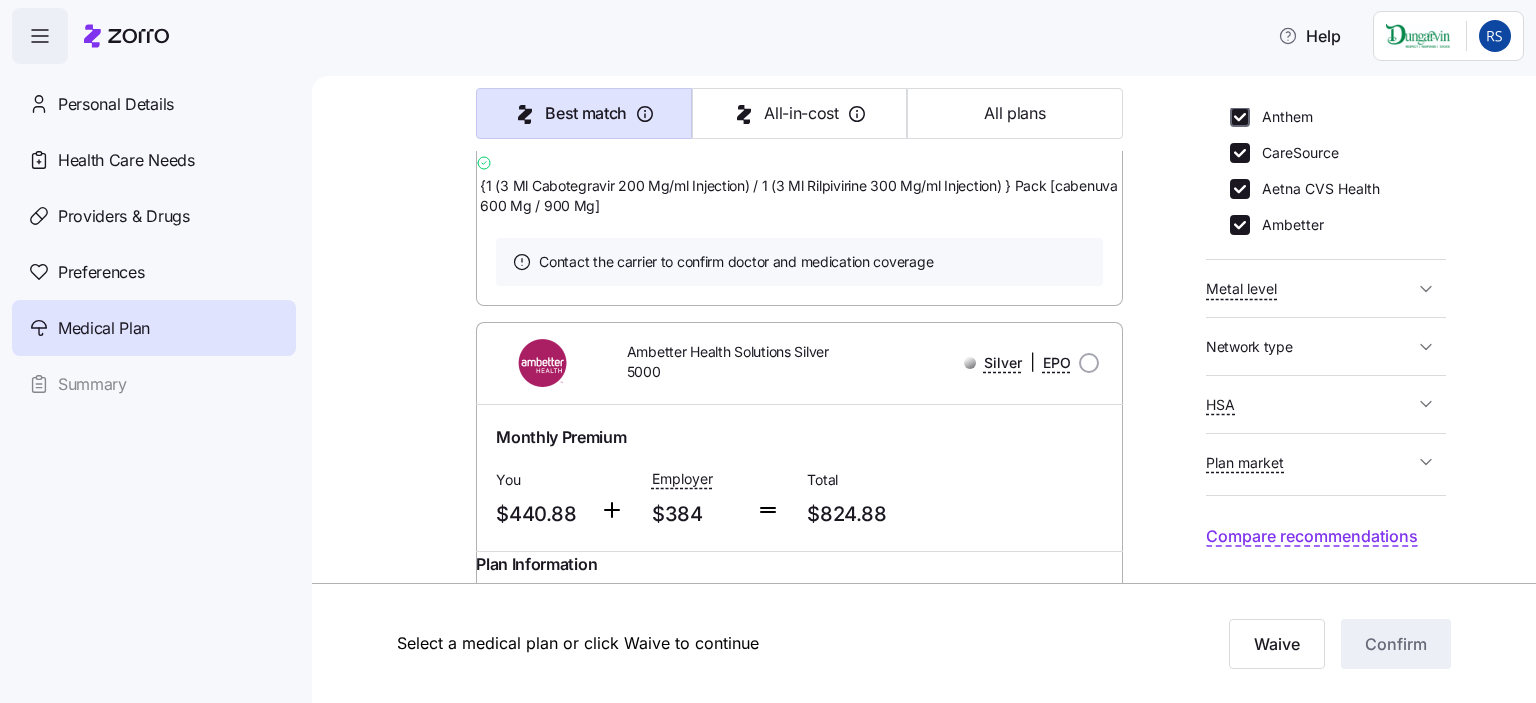 checkbox on "true" 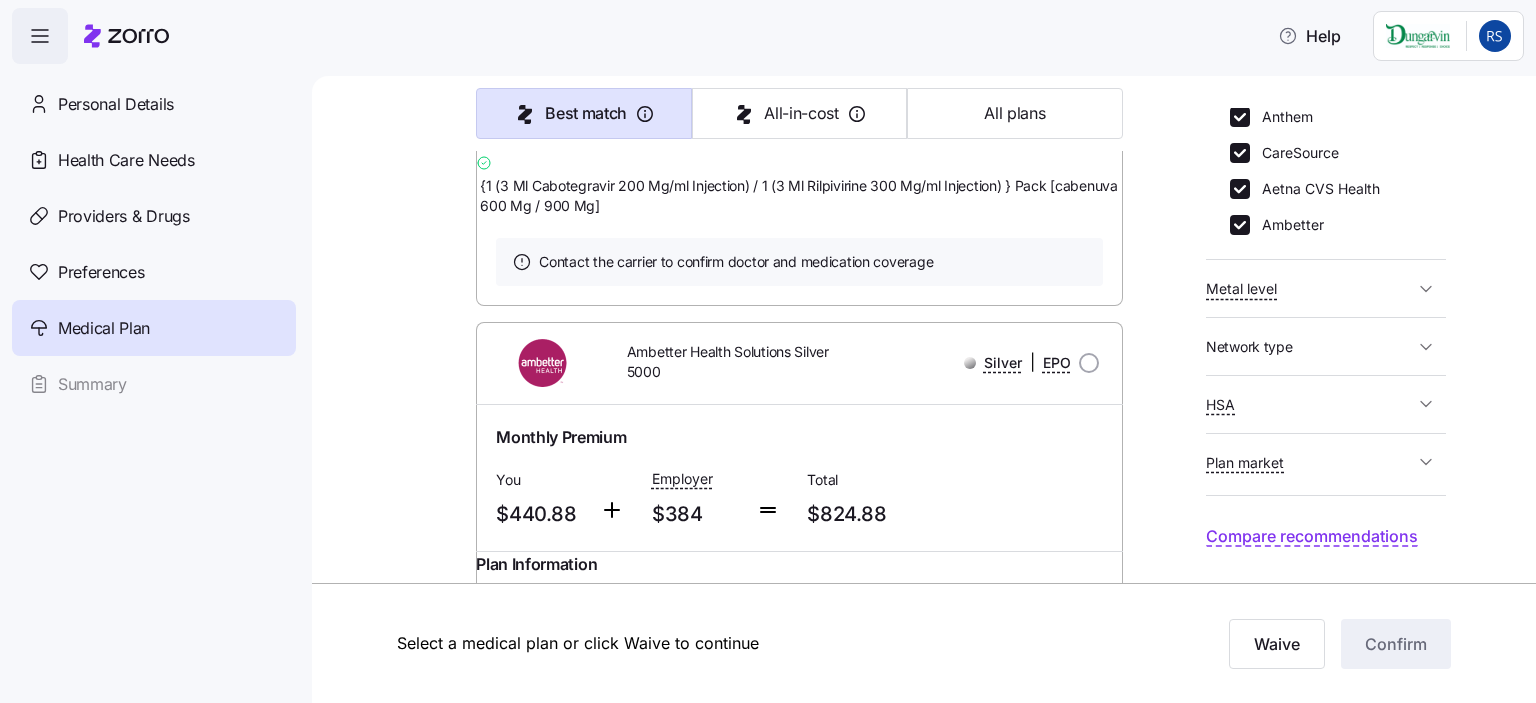 scroll, scrollTop: 1800, scrollLeft: 0, axis: vertical 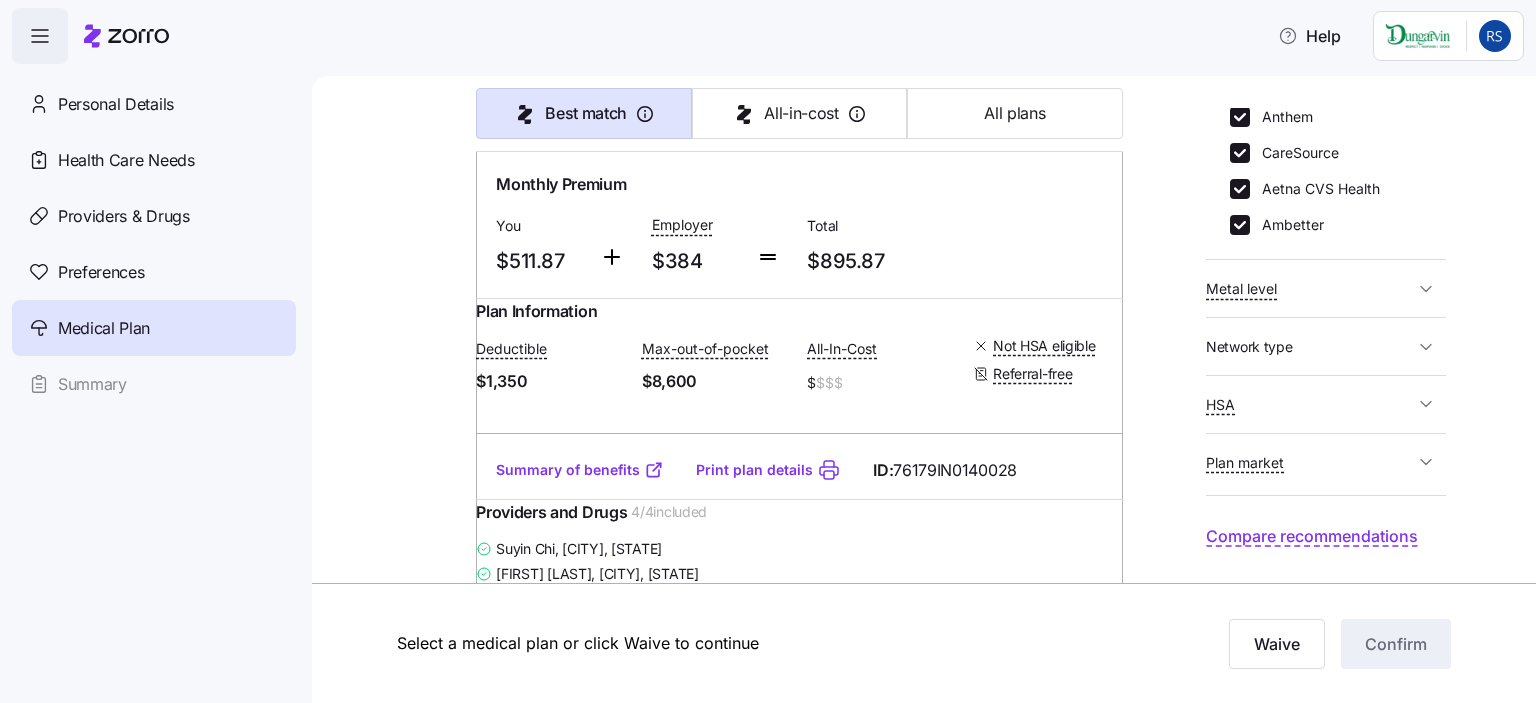 click at bounding box center [1089, -604] 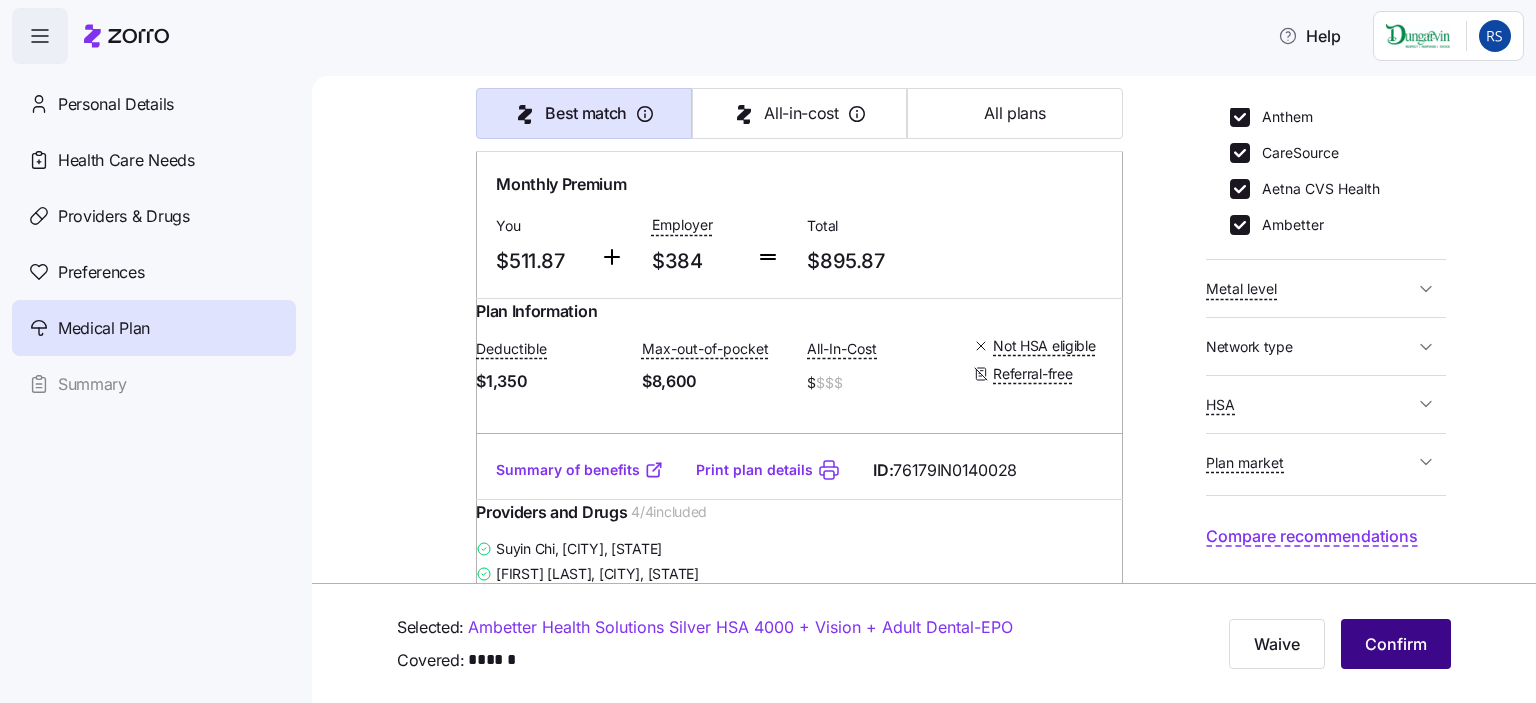 click on "Confirm" at bounding box center (1396, 644) 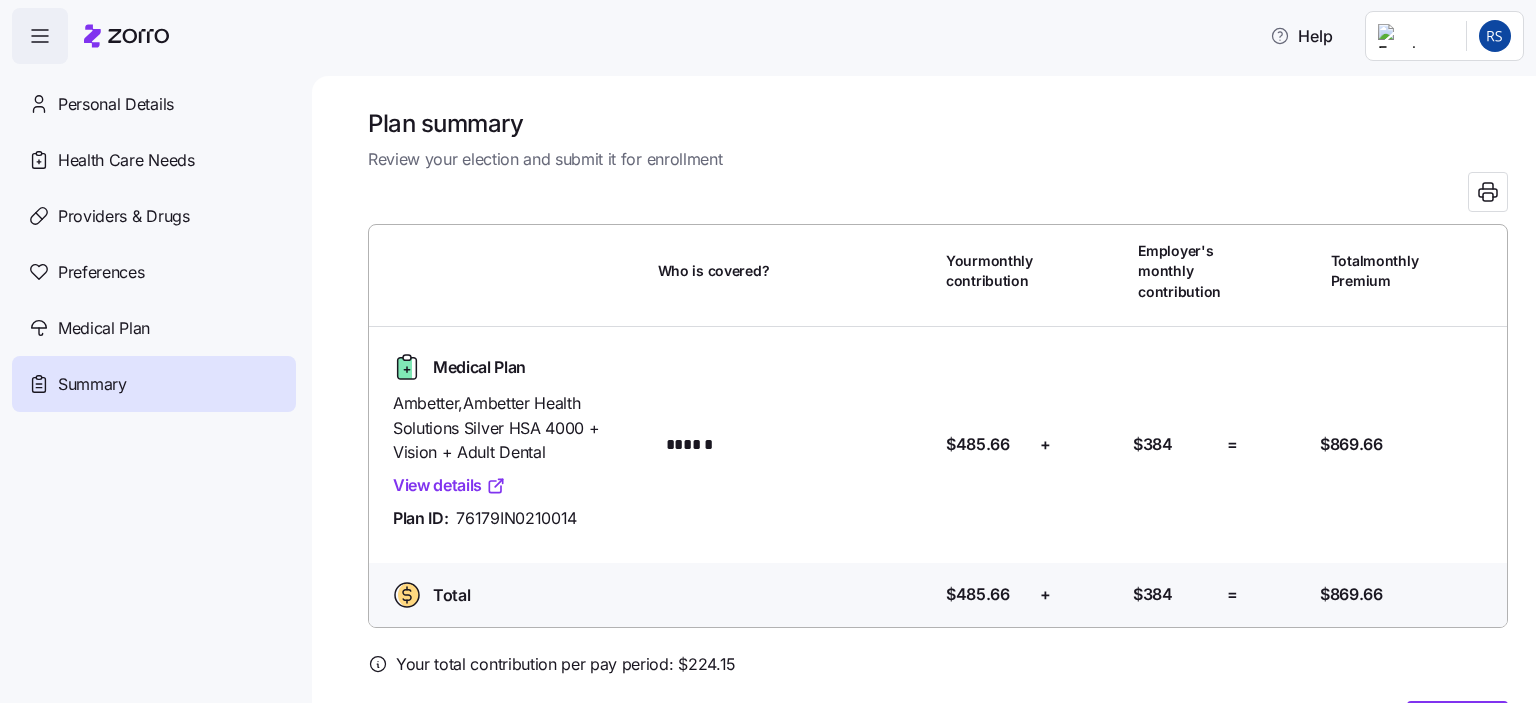 scroll, scrollTop: 71, scrollLeft: 0, axis: vertical 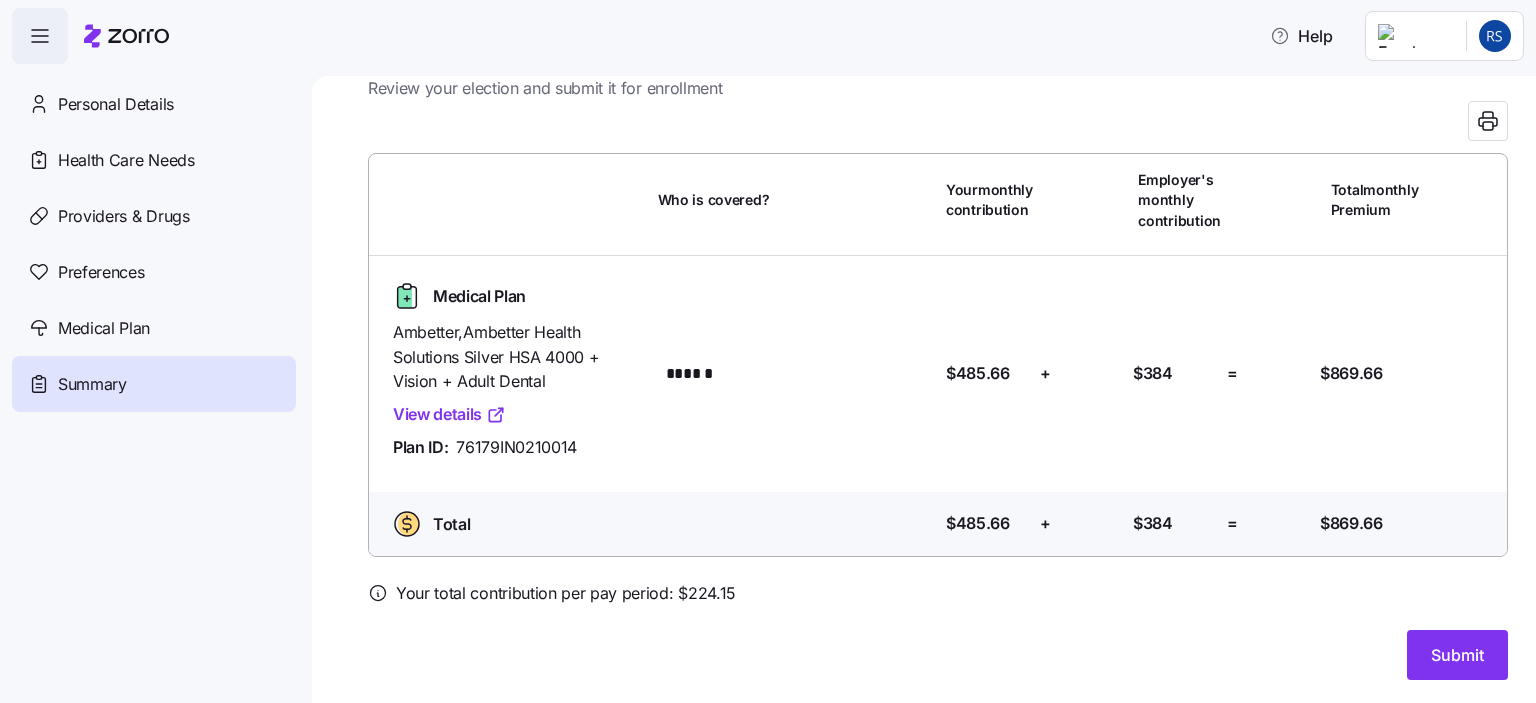 click on "View details" at bounding box center (449, 414) 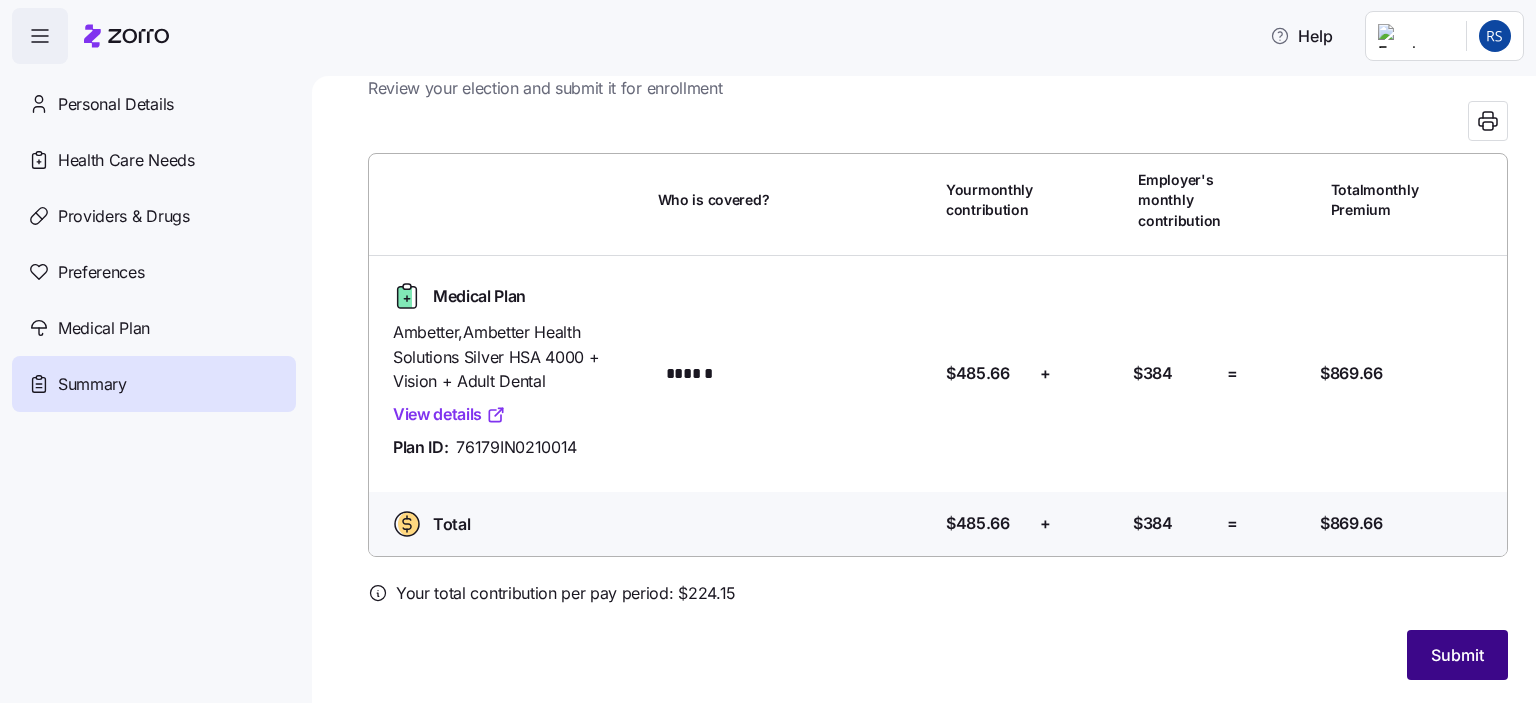 click on "Submit" at bounding box center (1457, 655) 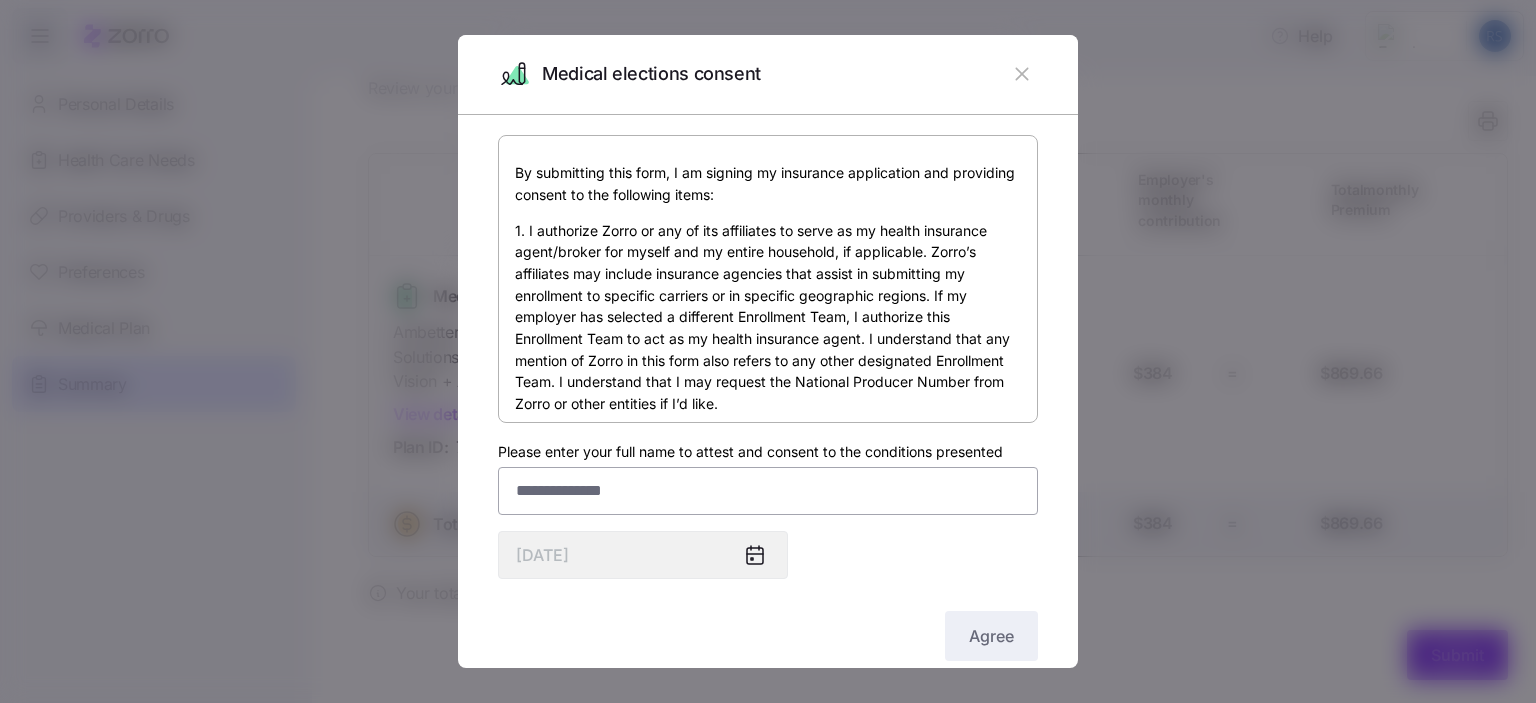scroll, scrollTop: 36, scrollLeft: 0, axis: vertical 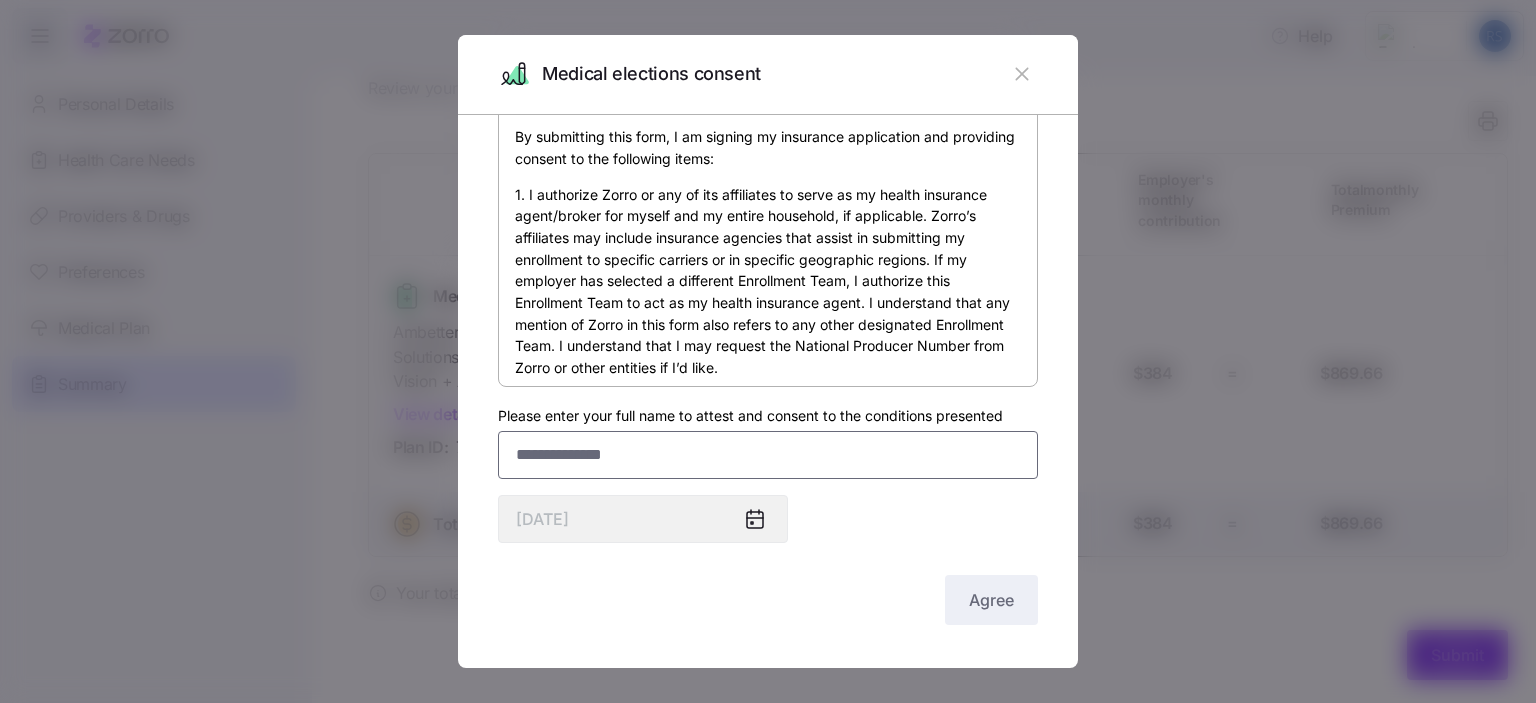 click on "Please enter your full name to attest and consent to the conditions presented" at bounding box center [768, 455] 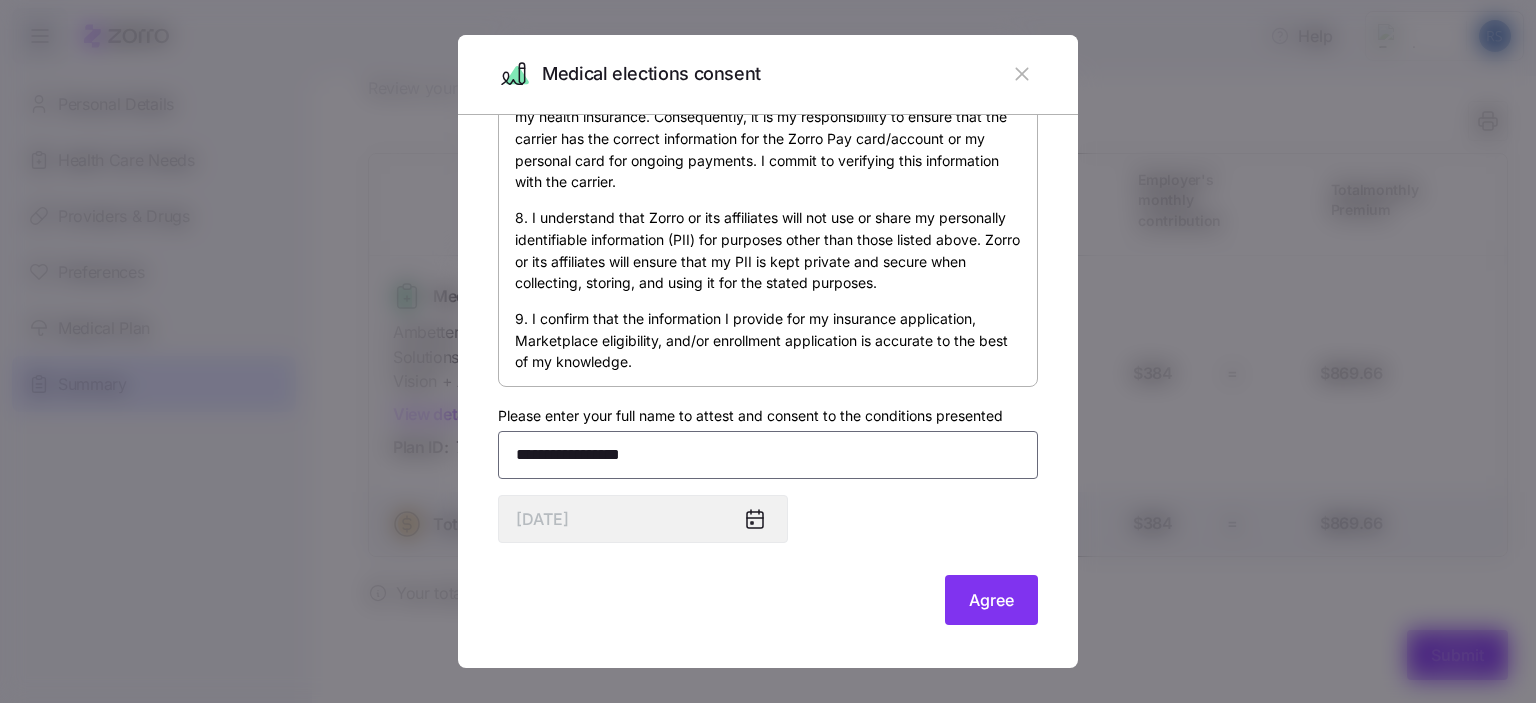 scroll, scrollTop: 1235, scrollLeft: 0, axis: vertical 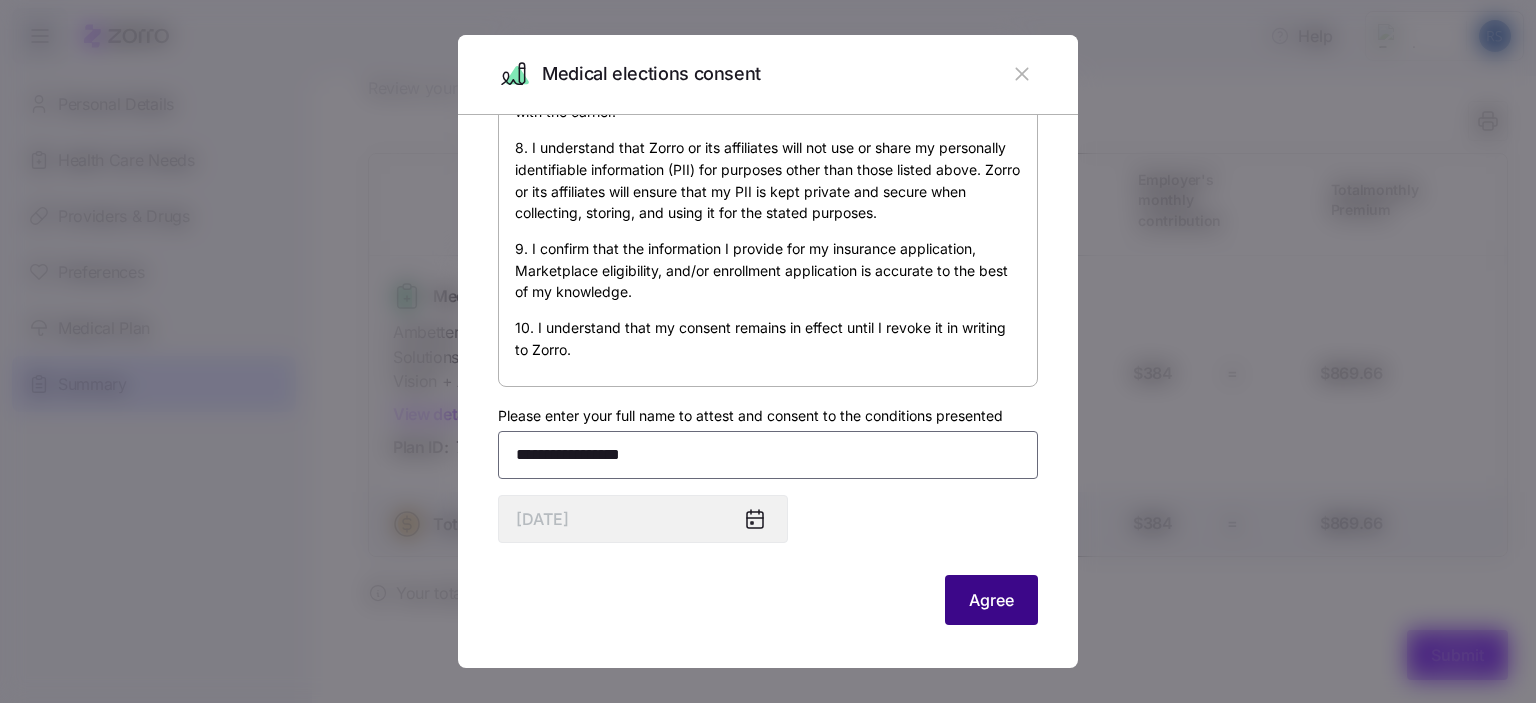 type on "**********" 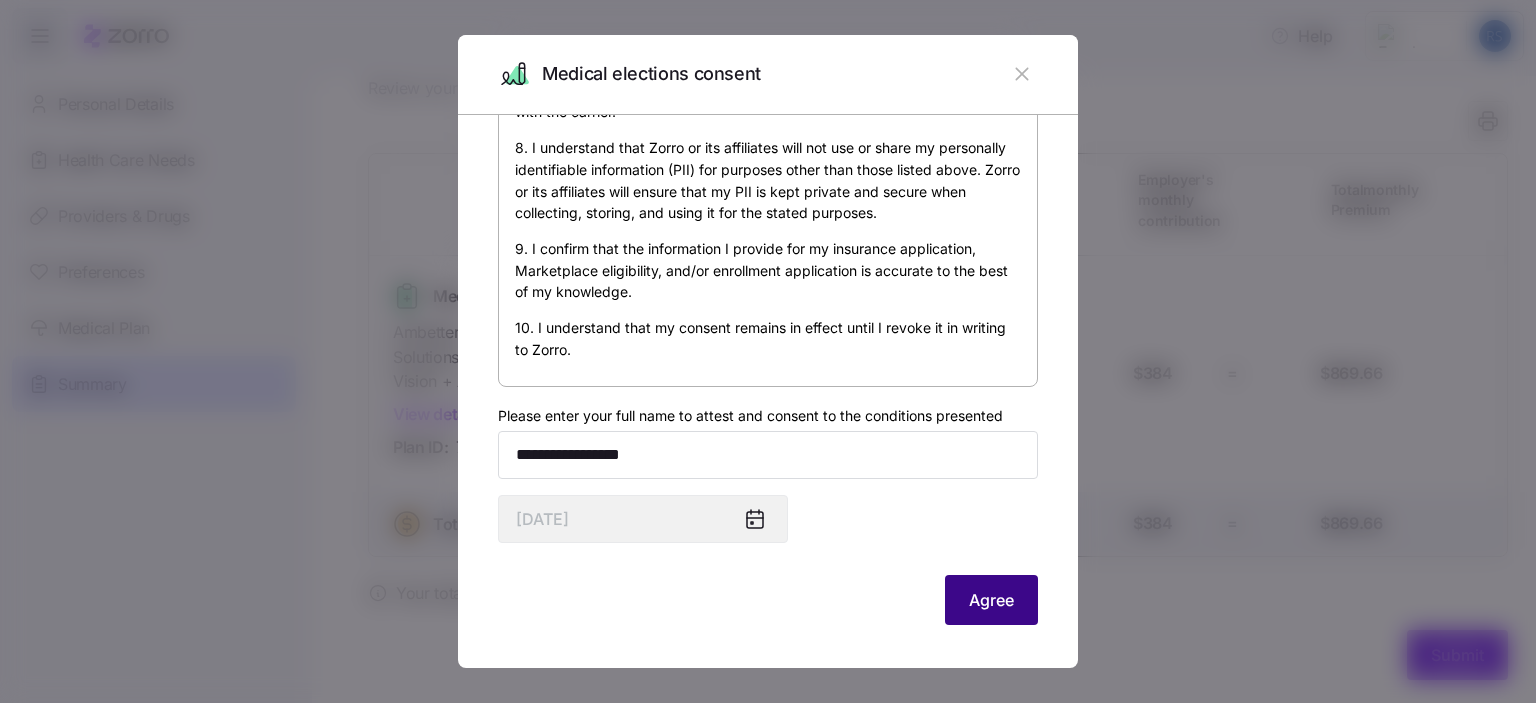 click on "Agree" at bounding box center [991, 600] 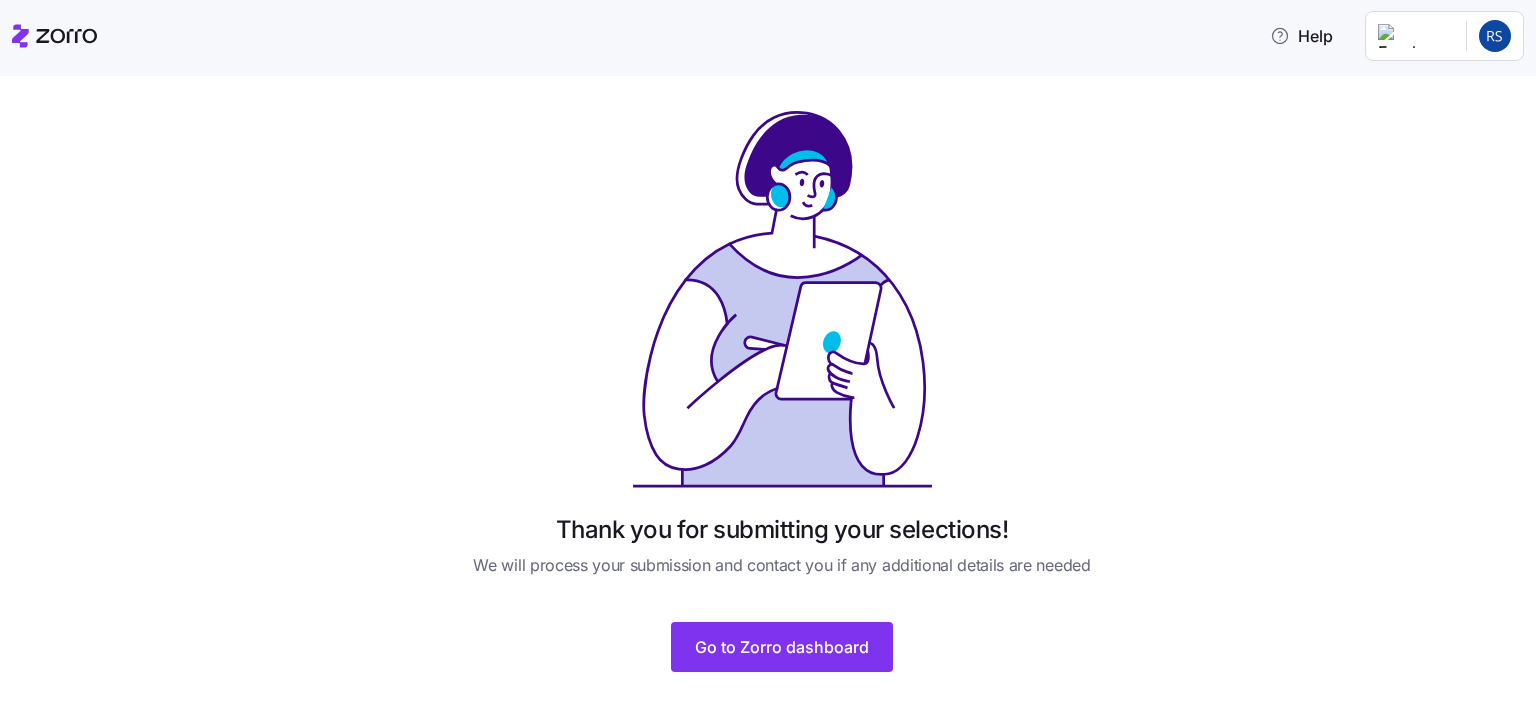 scroll, scrollTop: 40, scrollLeft: 0, axis: vertical 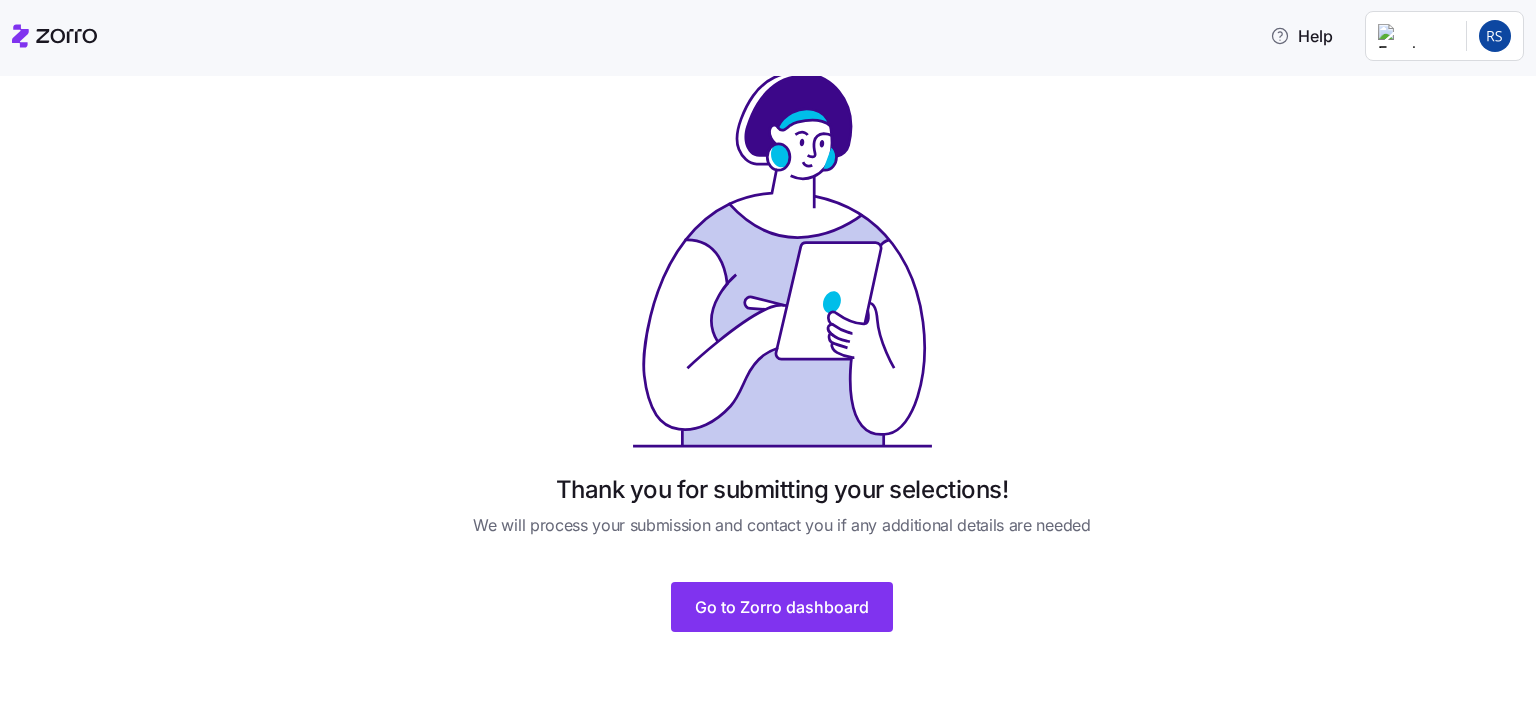 click on "Help Thank you for submitting your selections! We will process your submission and contact you if any additional details are needed Go to Zorro dashboard Thank you for submitting your selections! | Zorro" at bounding box center [768, 345] 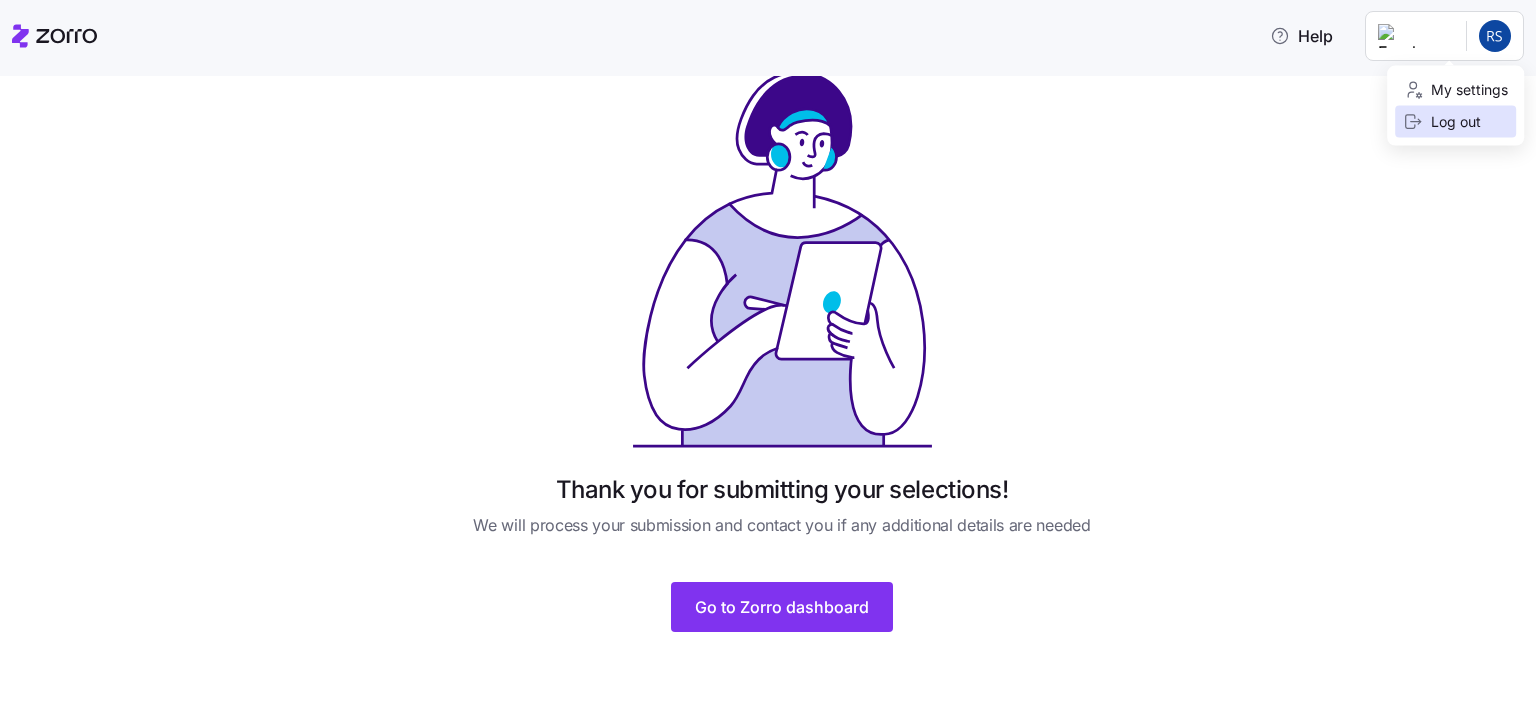click on "Log out" at bounding box center [1442, 122] 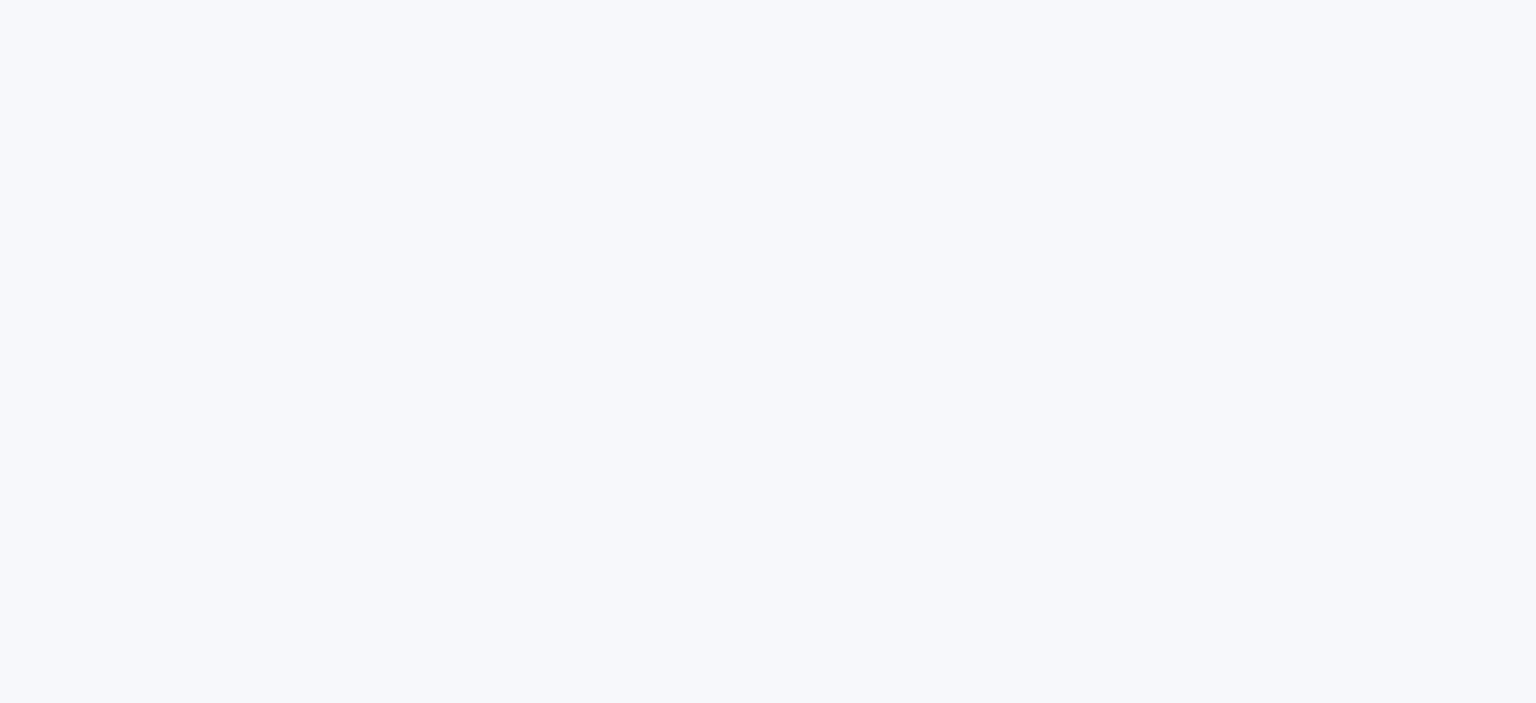 scroll, scrollTop: 0, scrollLeft: 0, axis: both 